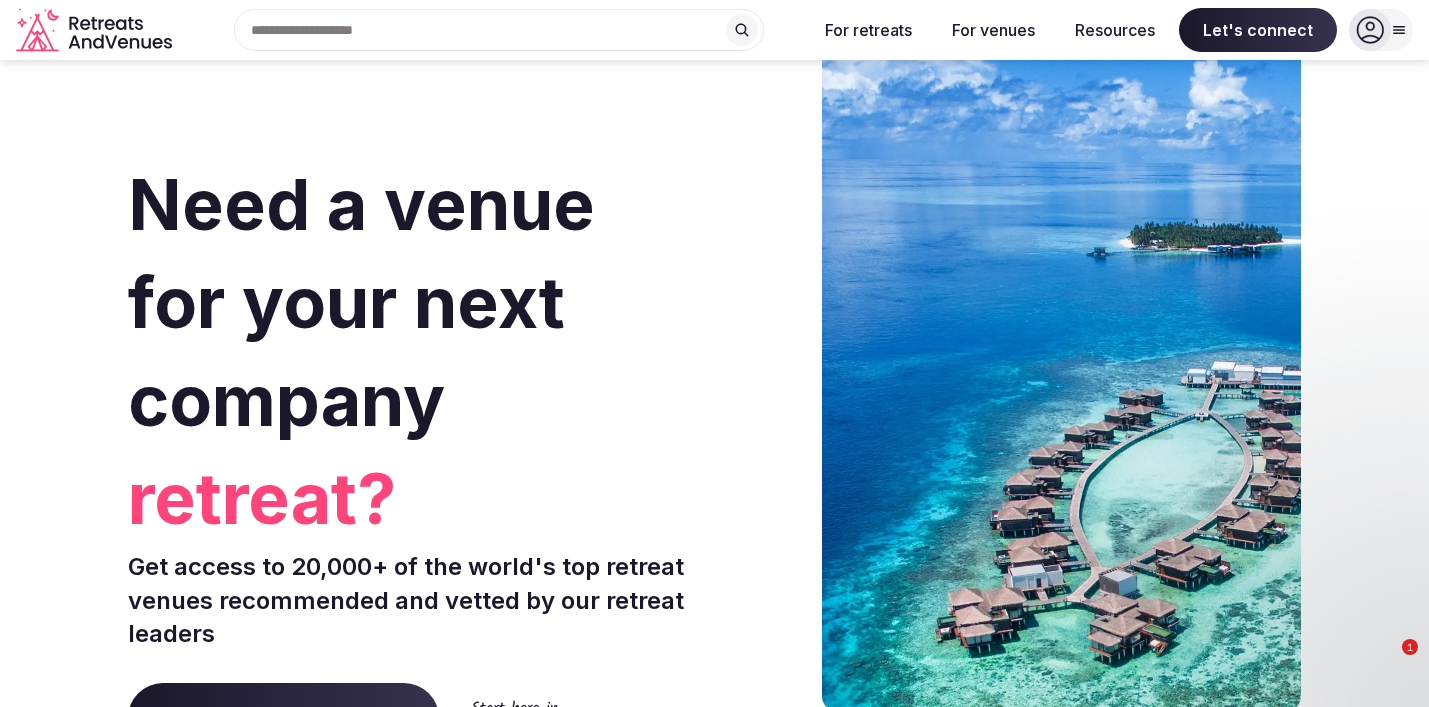 scroll, scrollTop: 0, scrollLeft: 0, axis: both 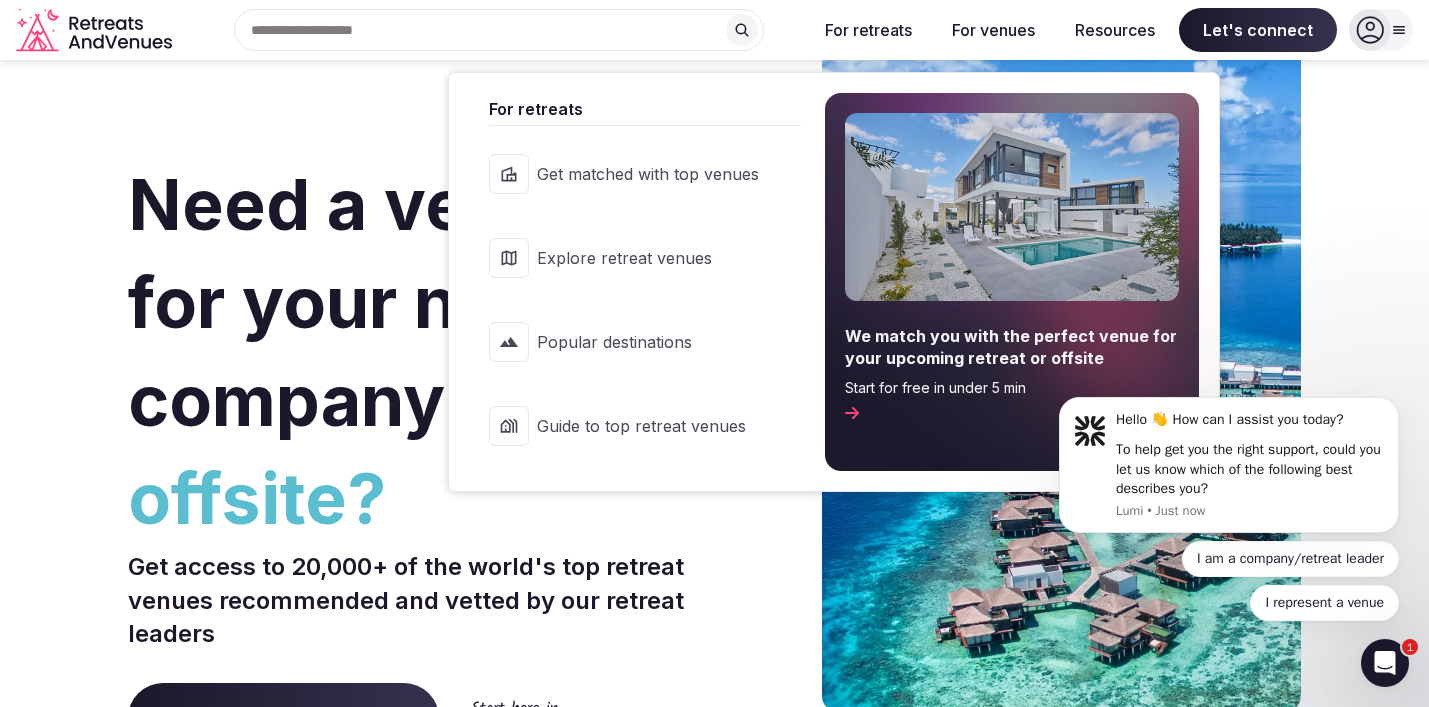 click on "For retreats" at bounding box center (868, 30) 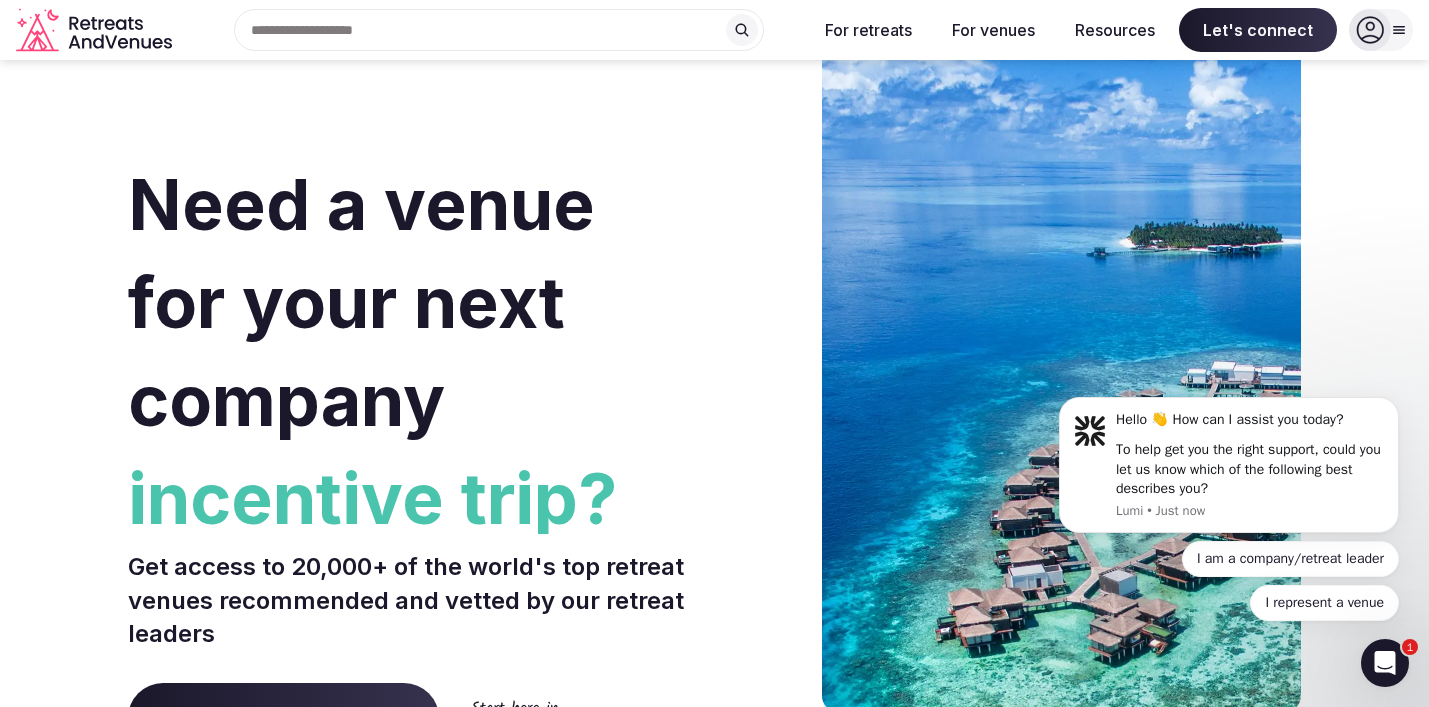 click at bounding box center (499, 30) 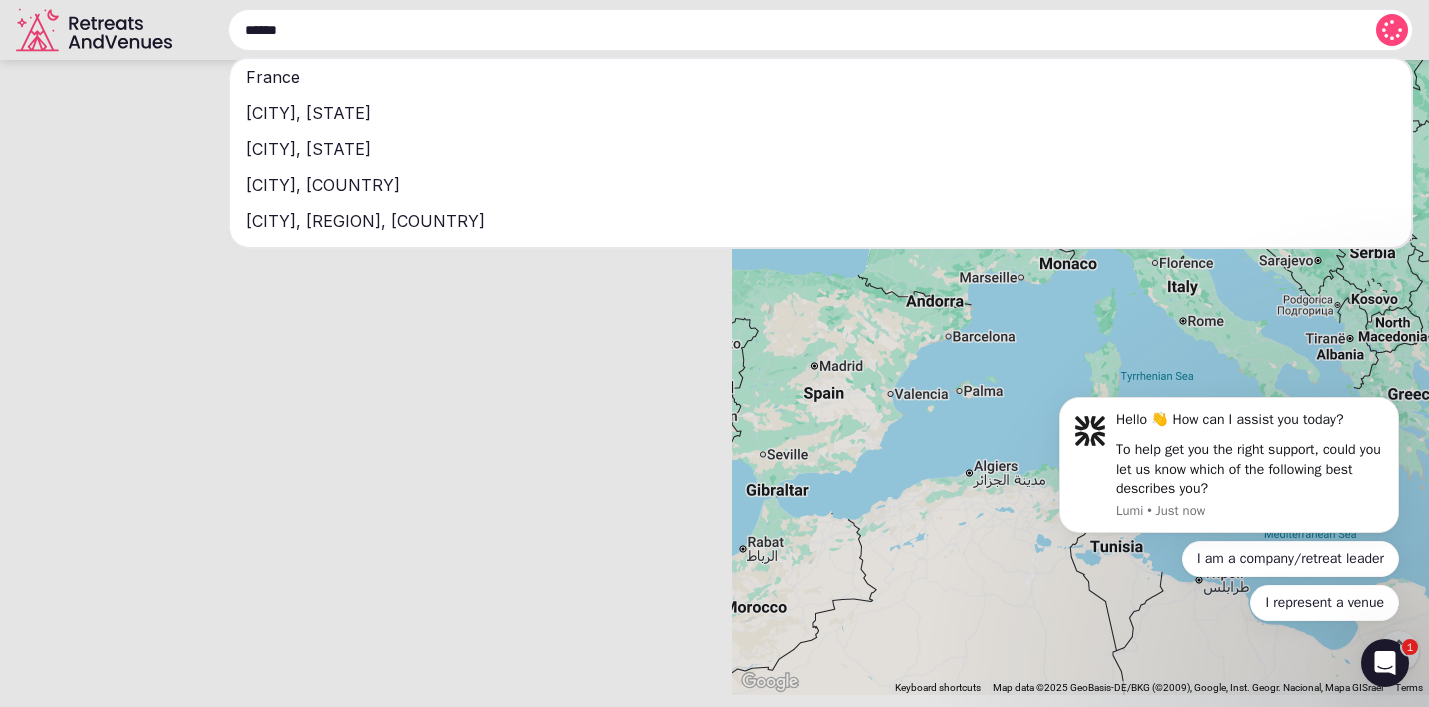 type on "******" 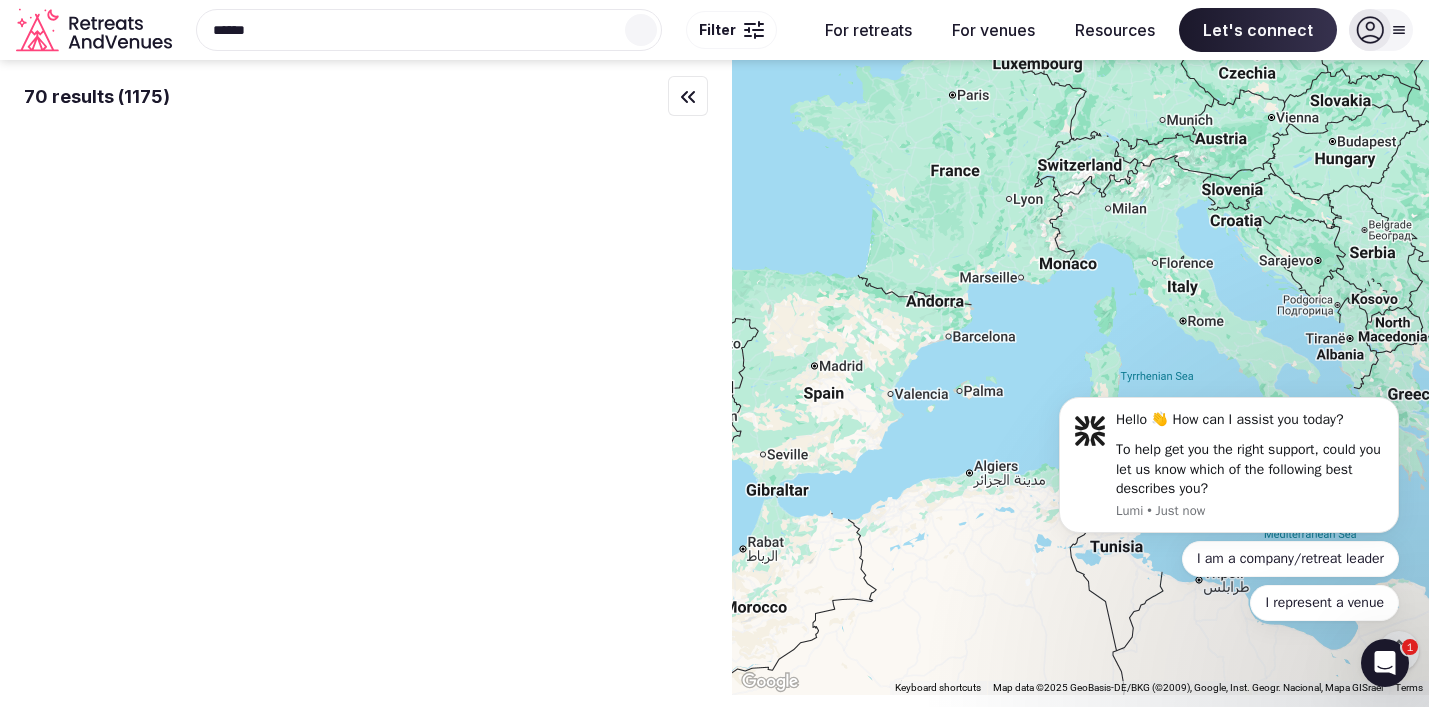 type 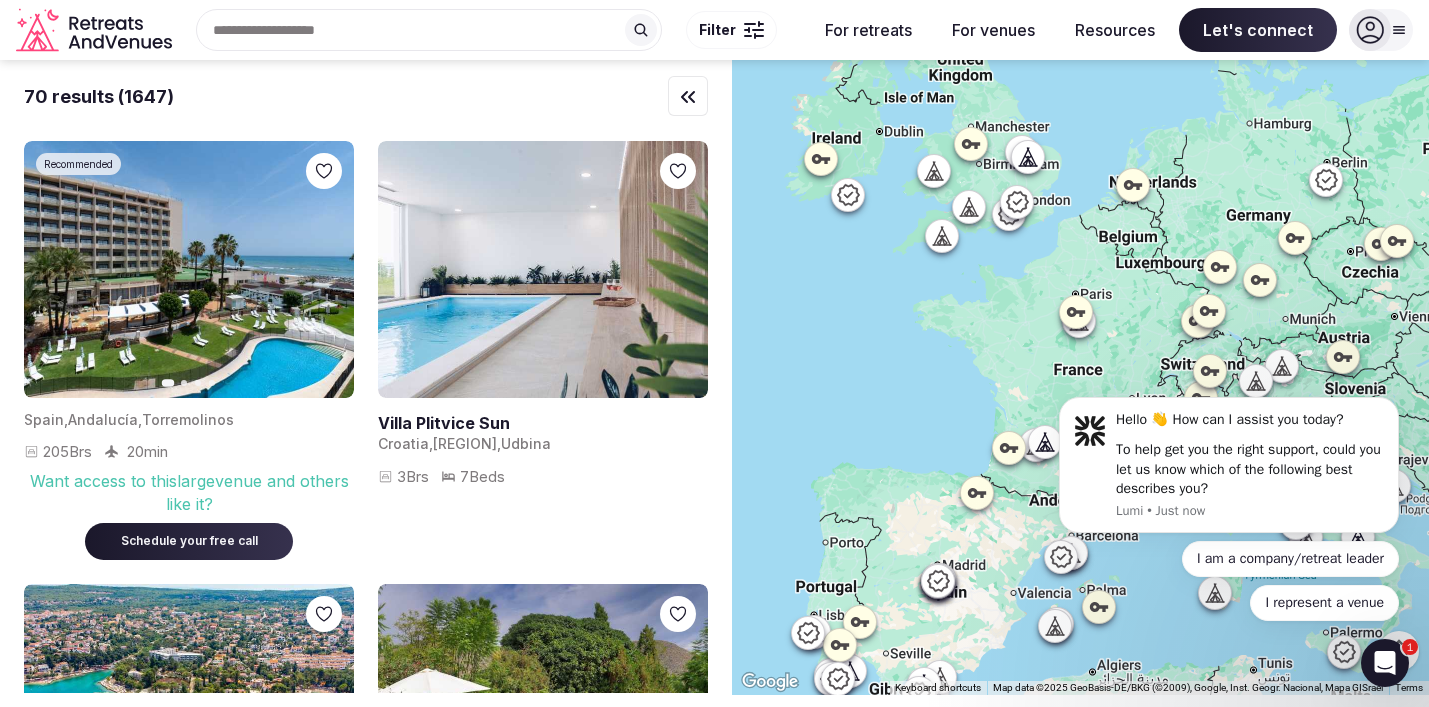 click at bounding box center [1080, 377] 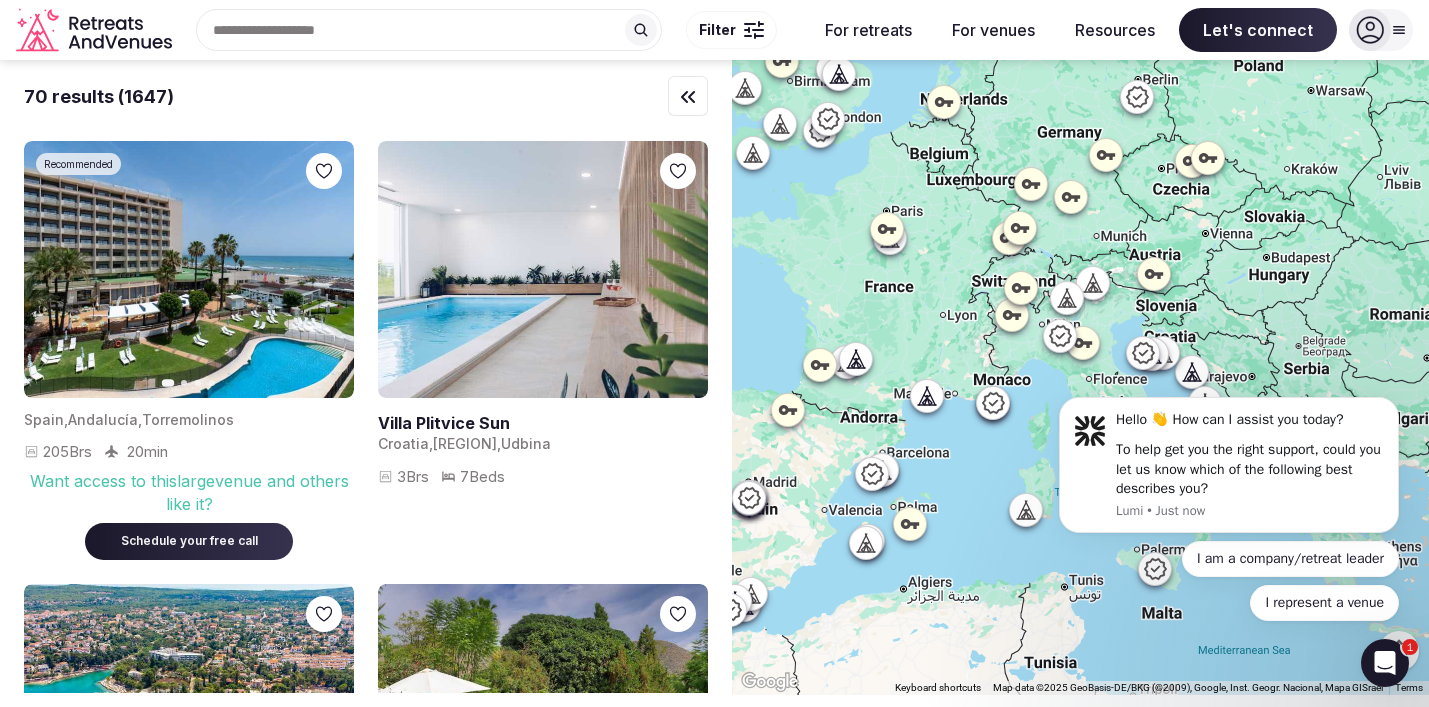 drag, startPoint x: 1034, startPoint y: 386, endPoint x: 910, endPoint y: 321, distance: 140.00357 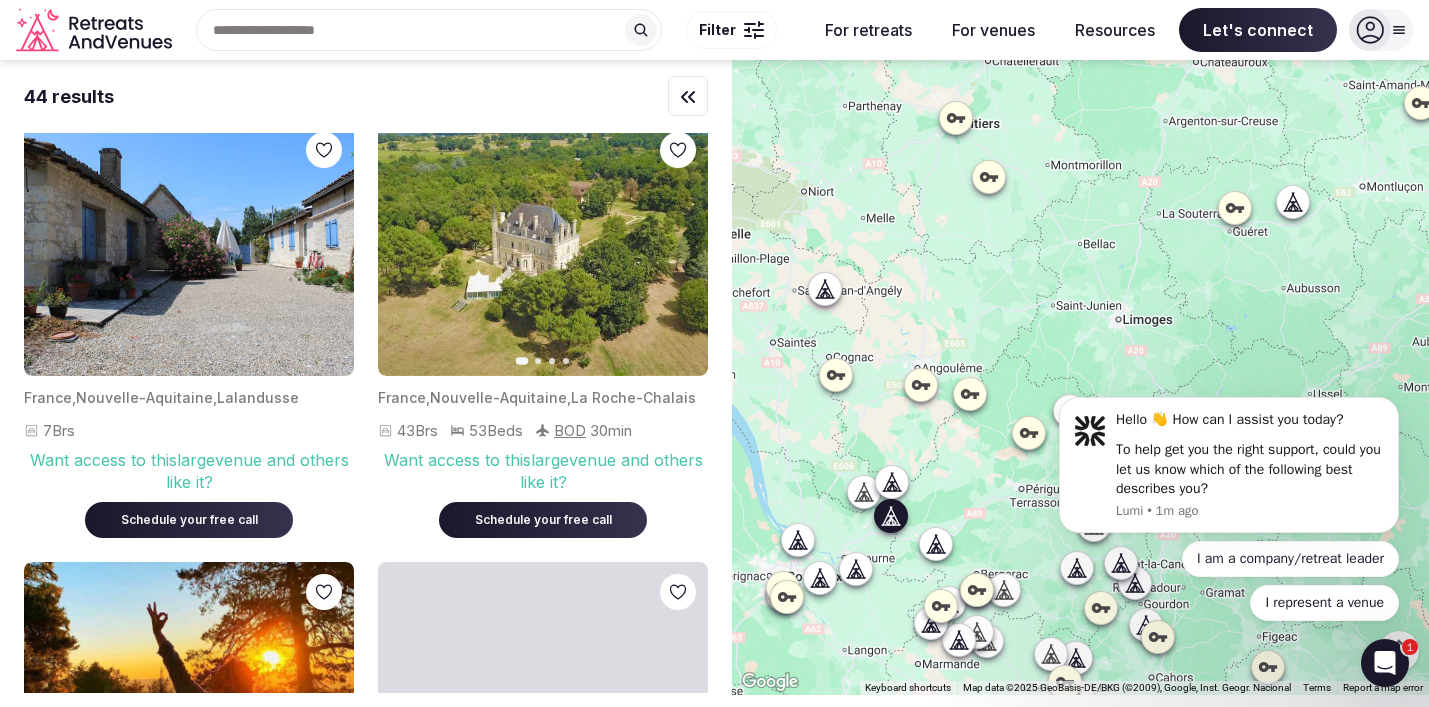 scroll, scrollTop: 817, scrollLeft: 0, axis: vertical 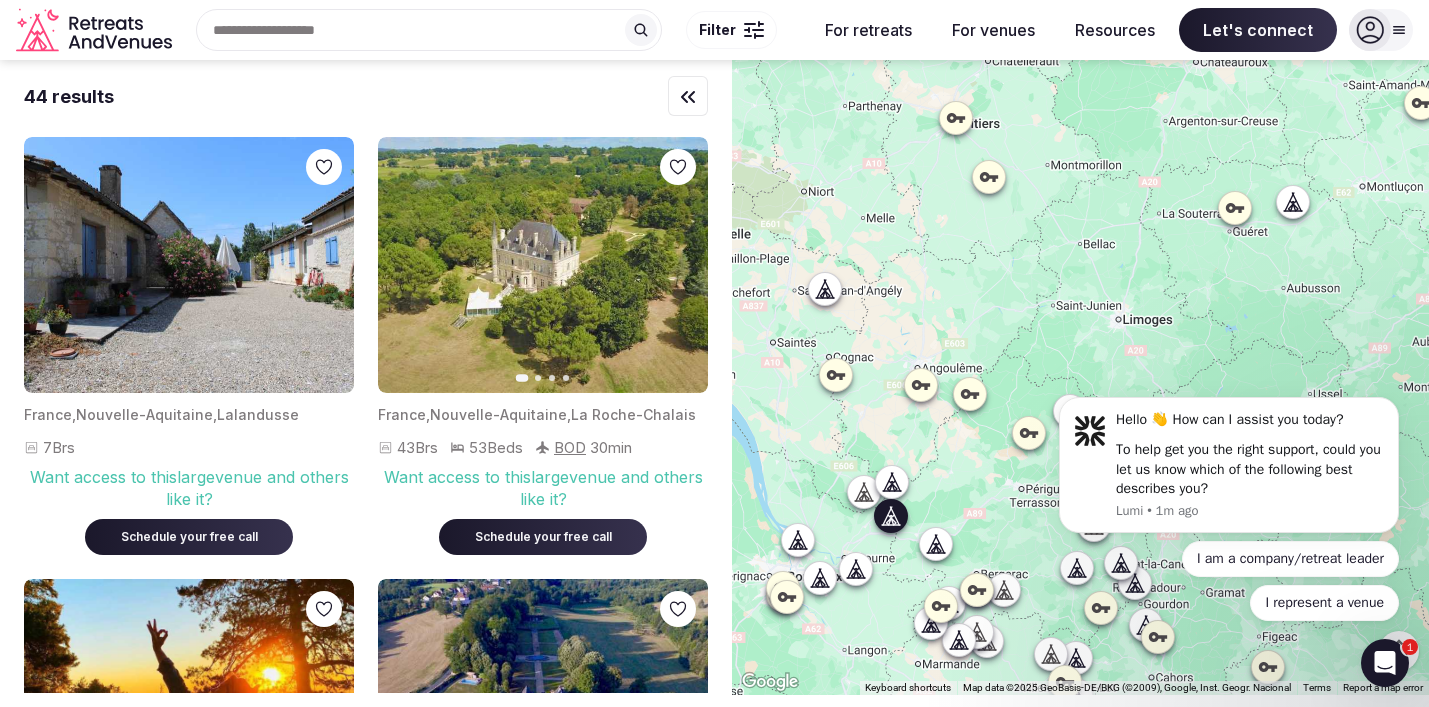 click on "Next slide" at bounding box center (680, 265) 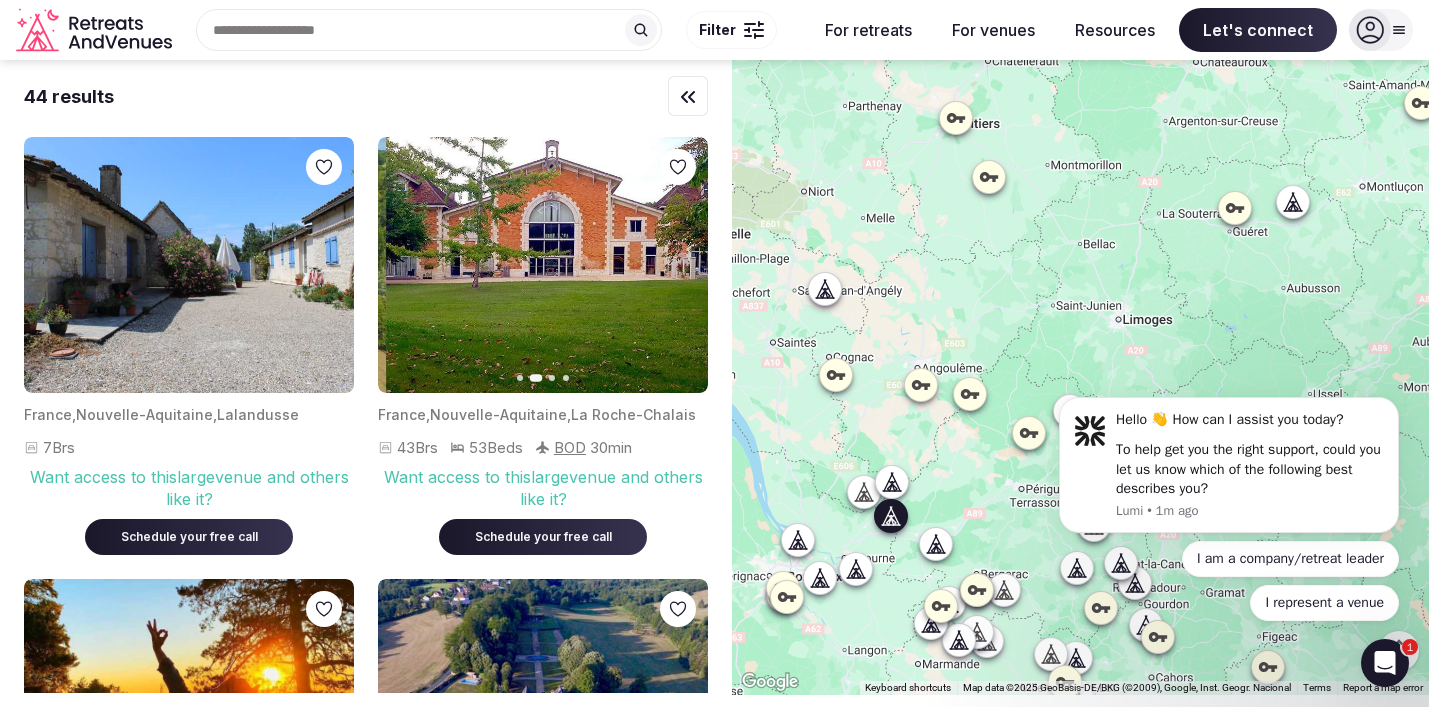 click on "Next slide" at bounding box center [680, 265] 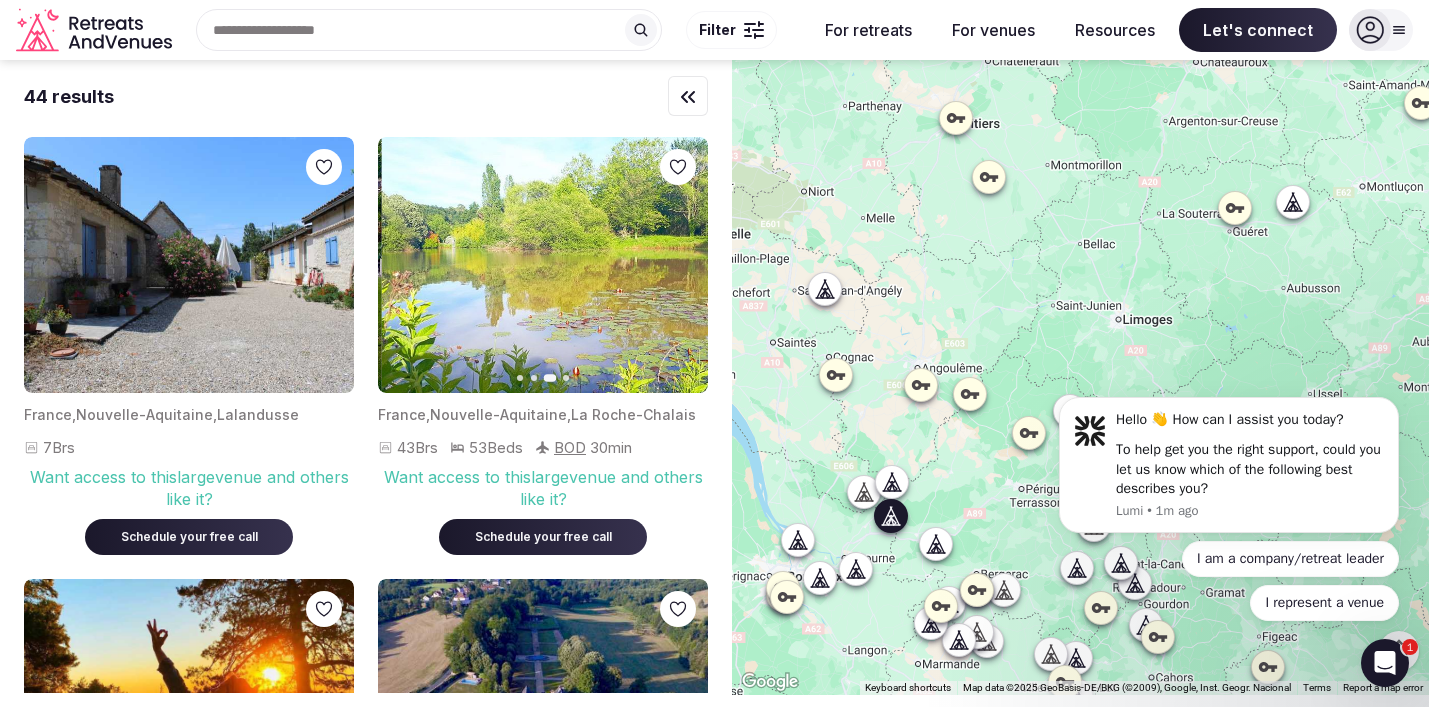 click 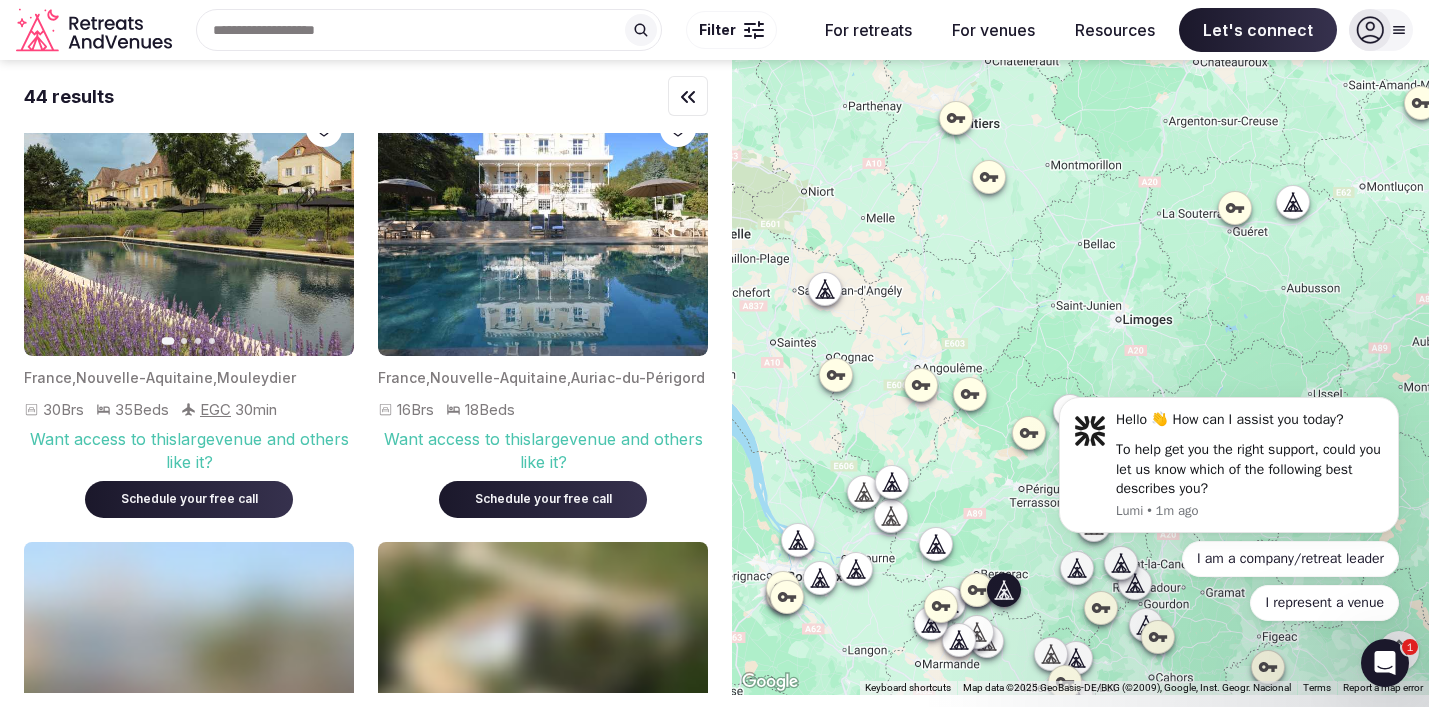 scroll, scrollTop: 4444, scrollLeft: 0, axis: vertical 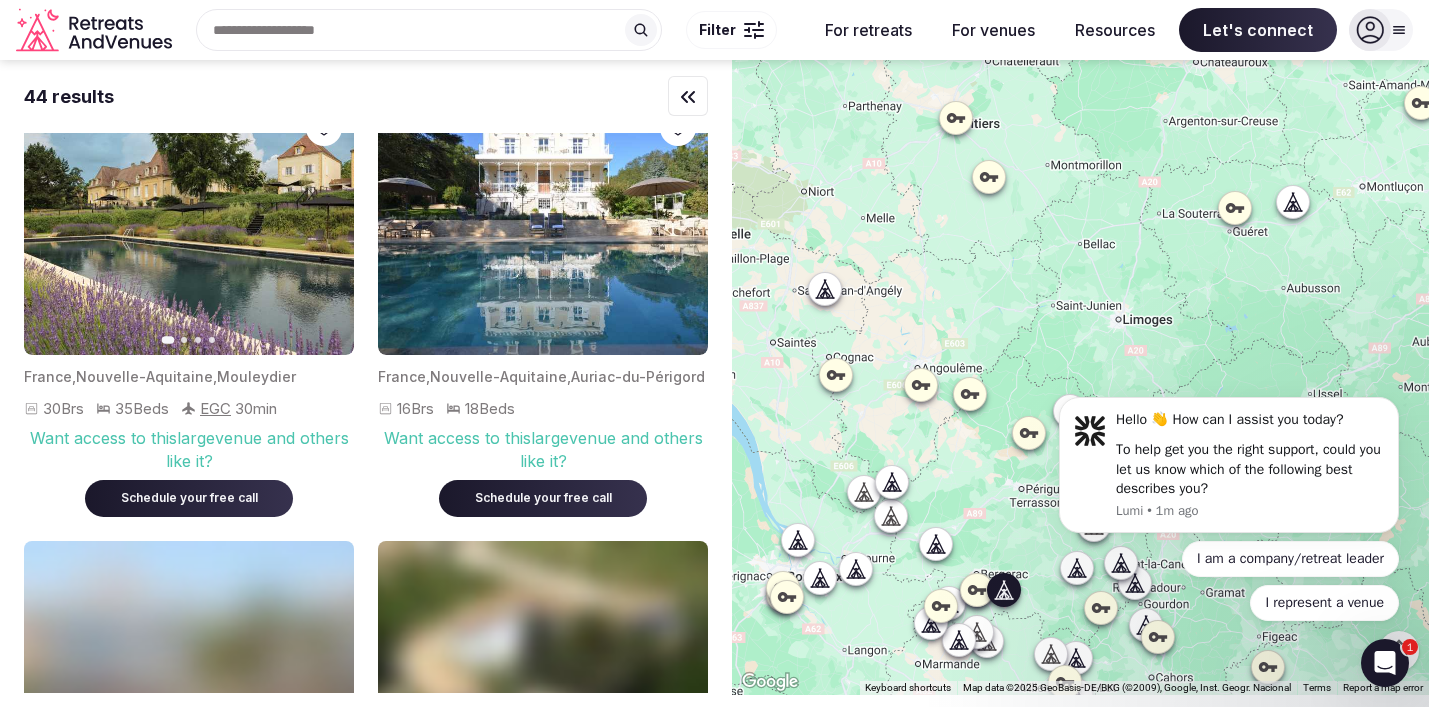 click 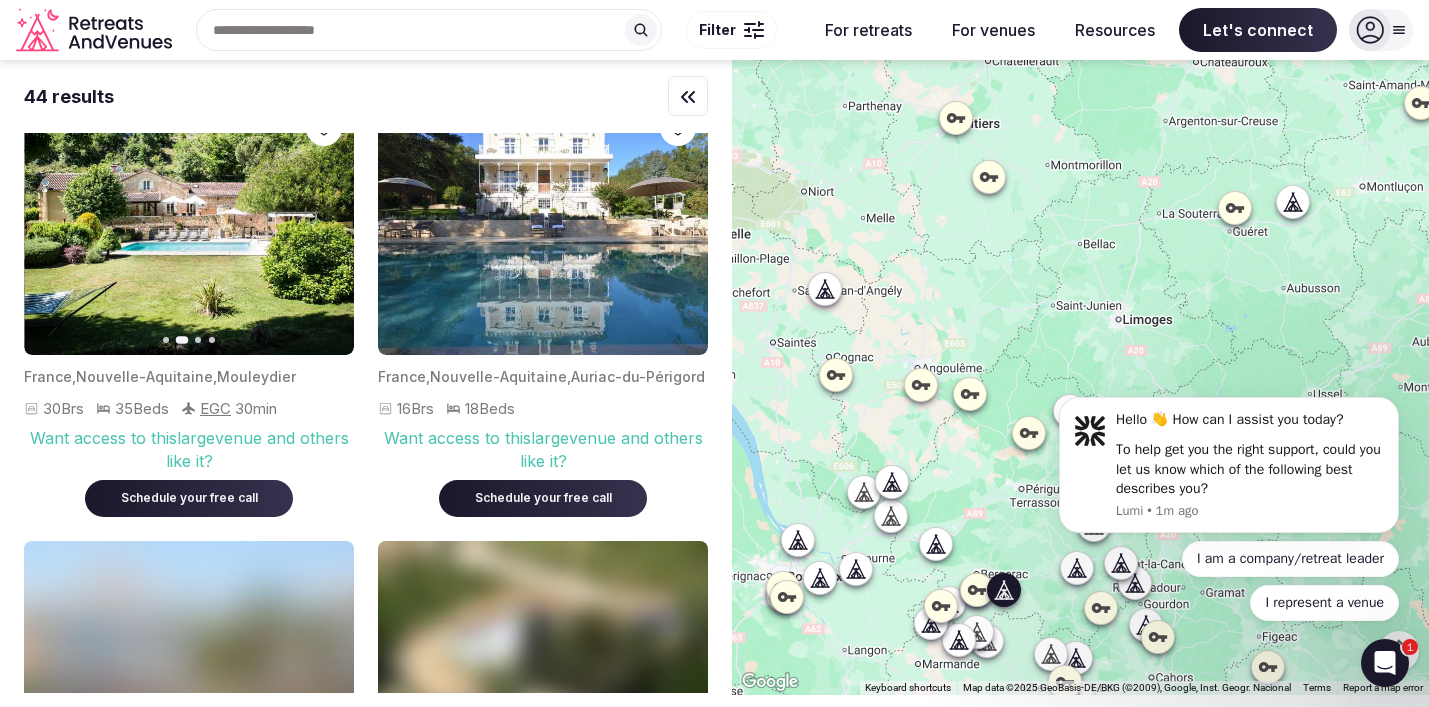click 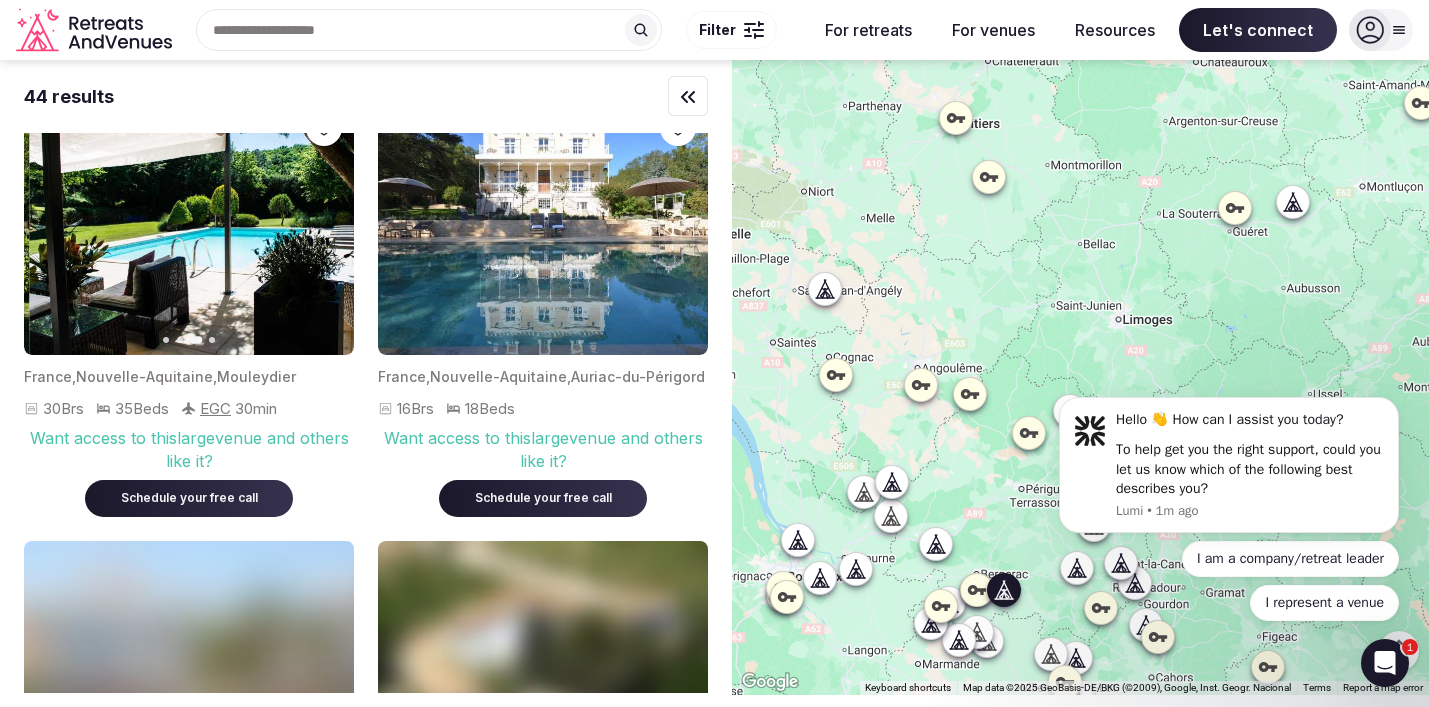click 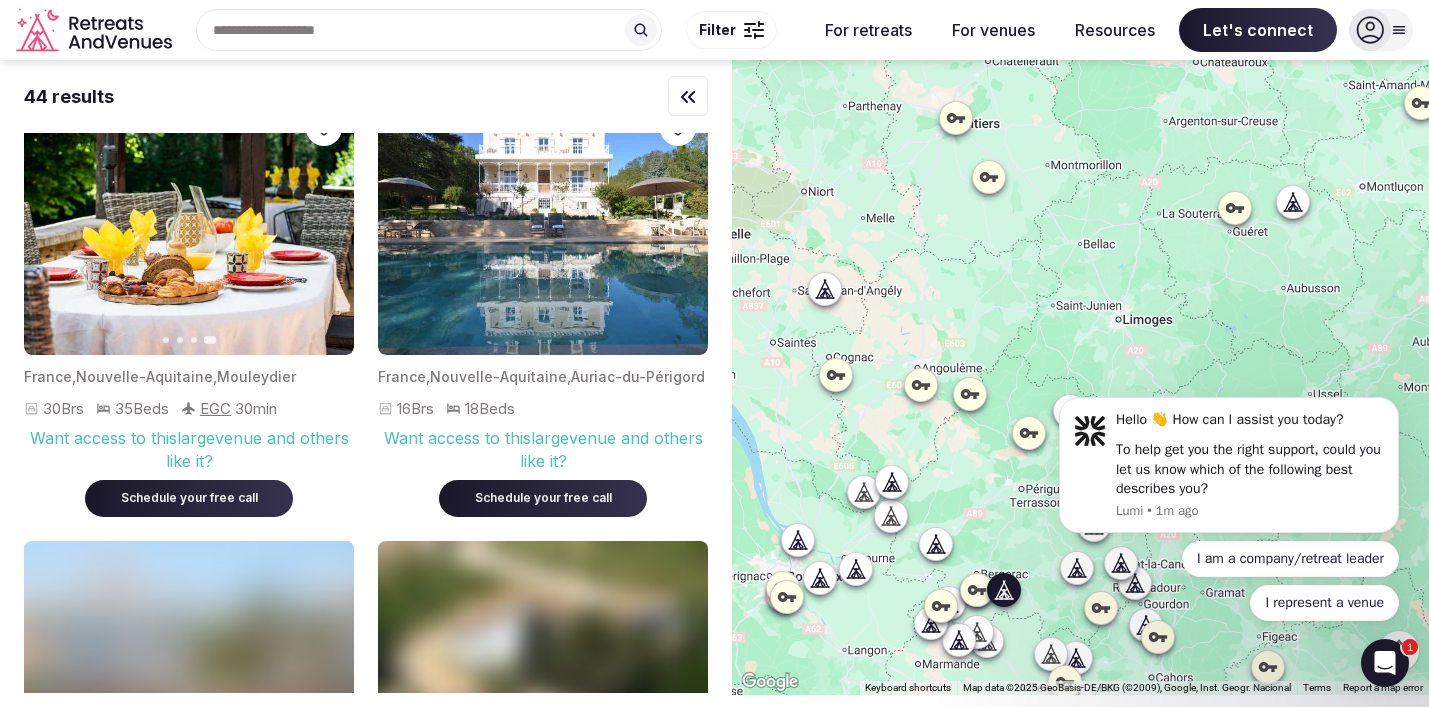 click on "Schedule your free call" at bounding box center [189, 498] 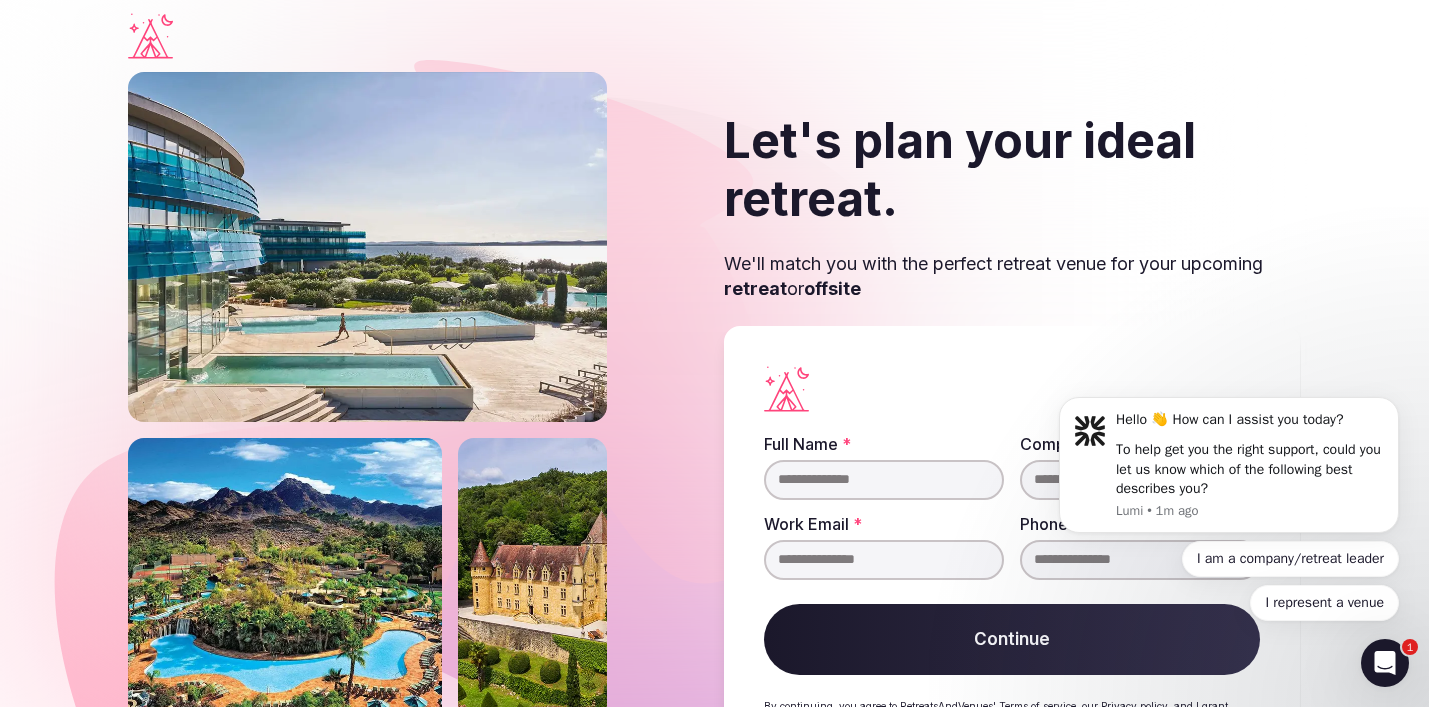 click on "Full Name *" at bounding box center [884, 480] 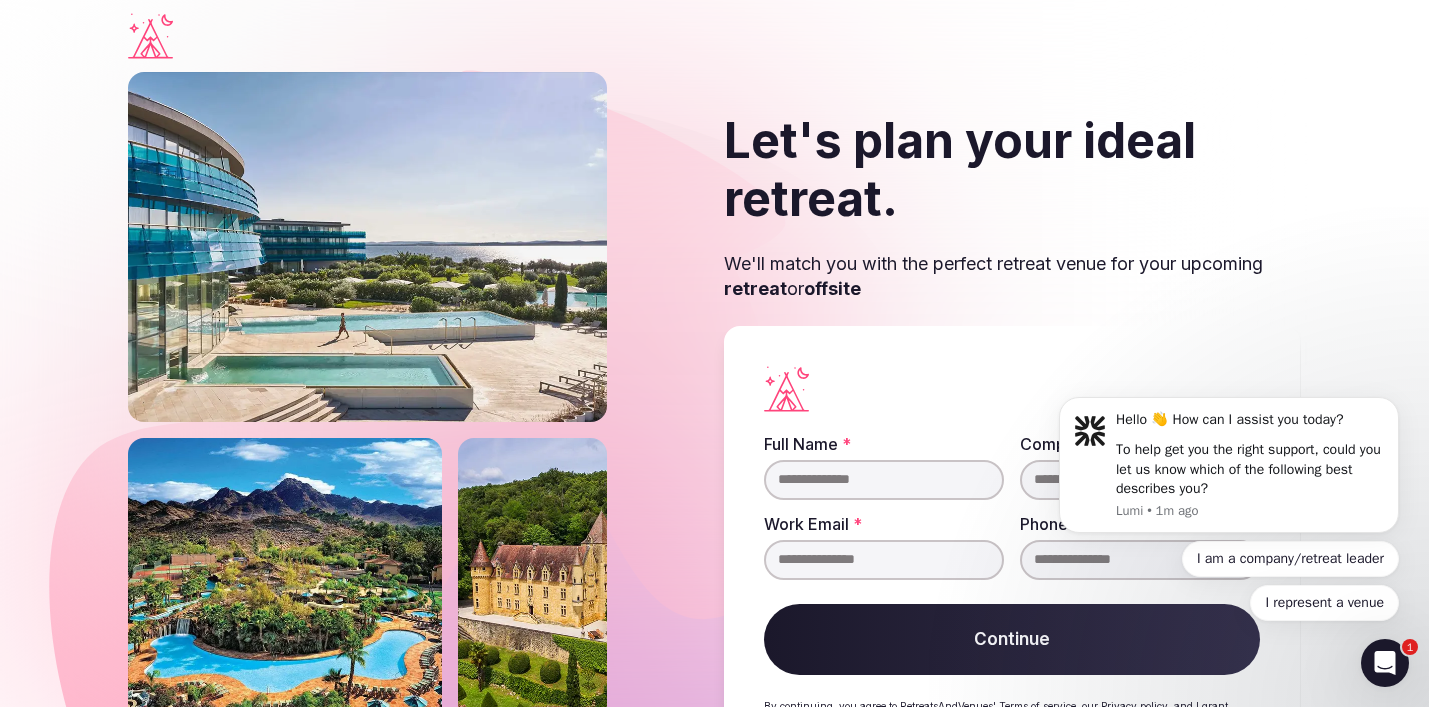 type on "**********" 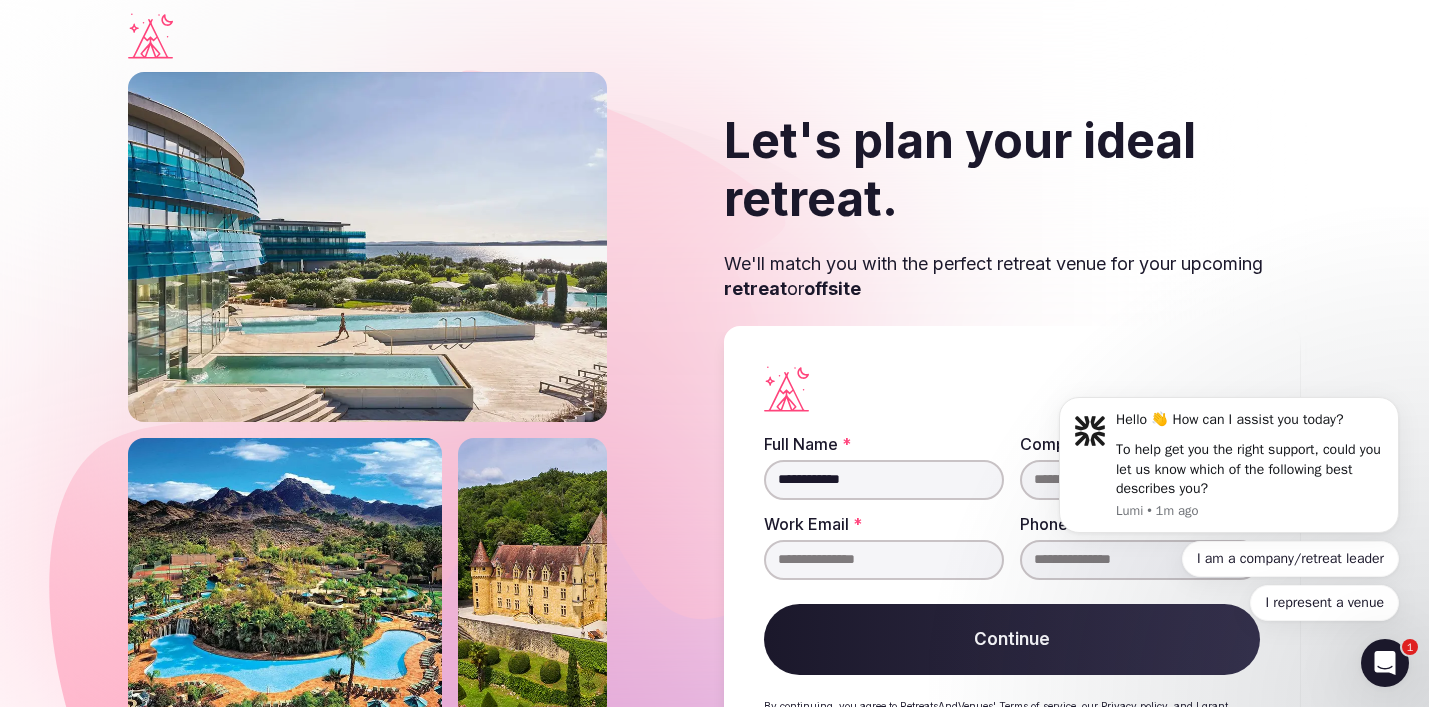 type on "**********" 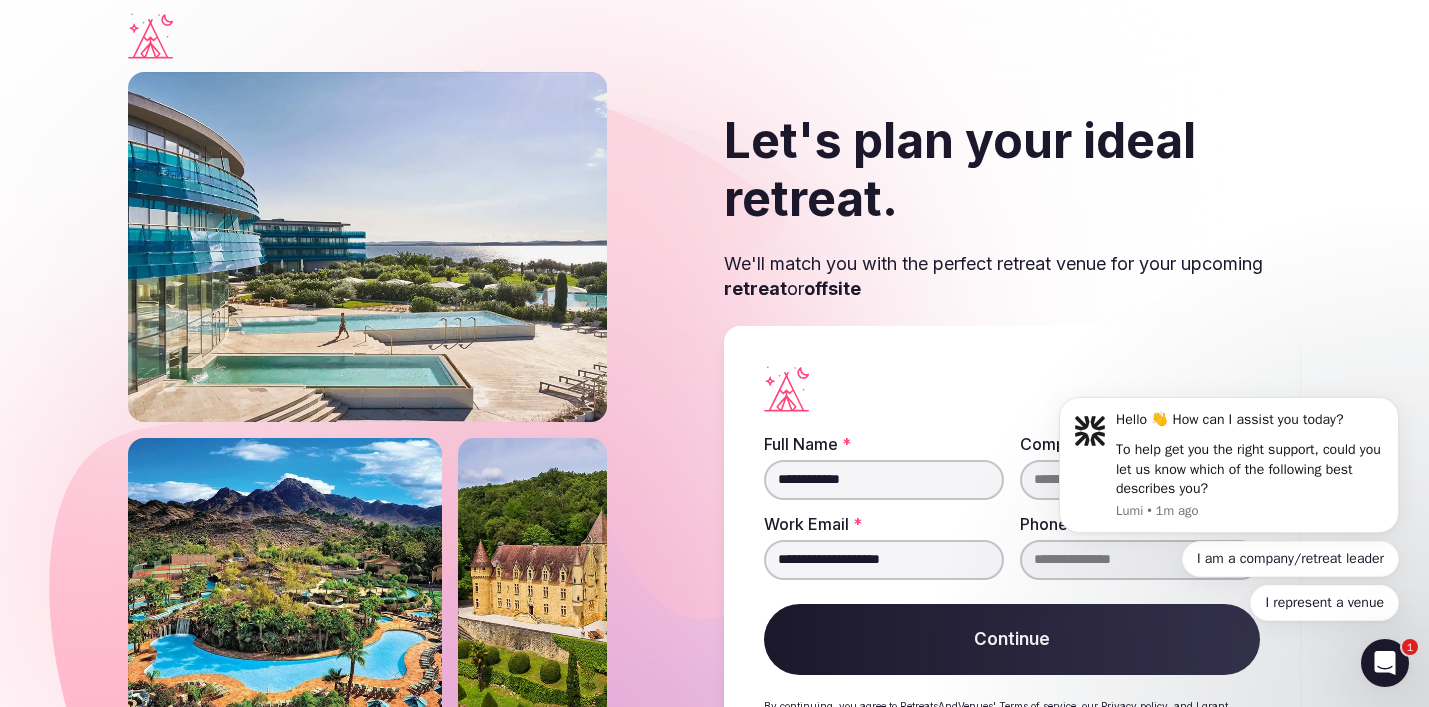type on "**********" 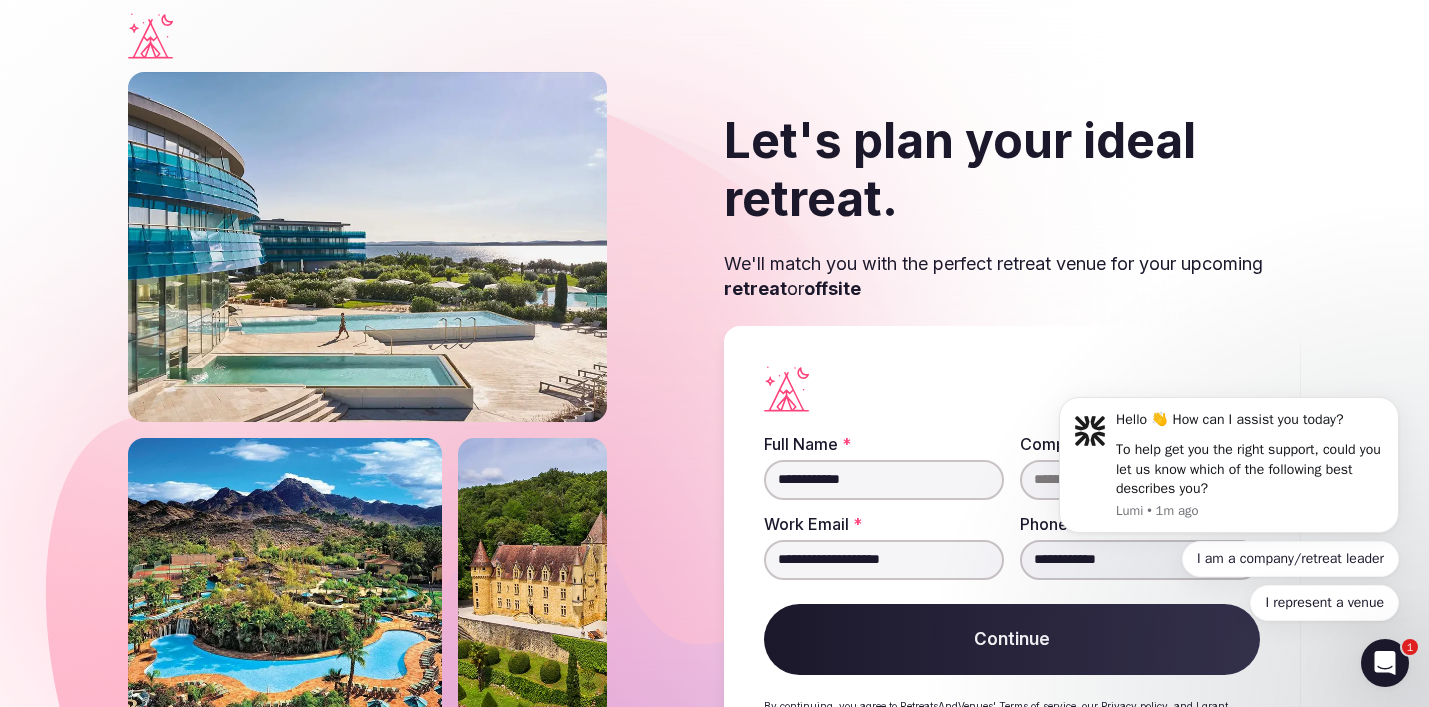 click on "Company Name *" at bounding box center [1140, 480] 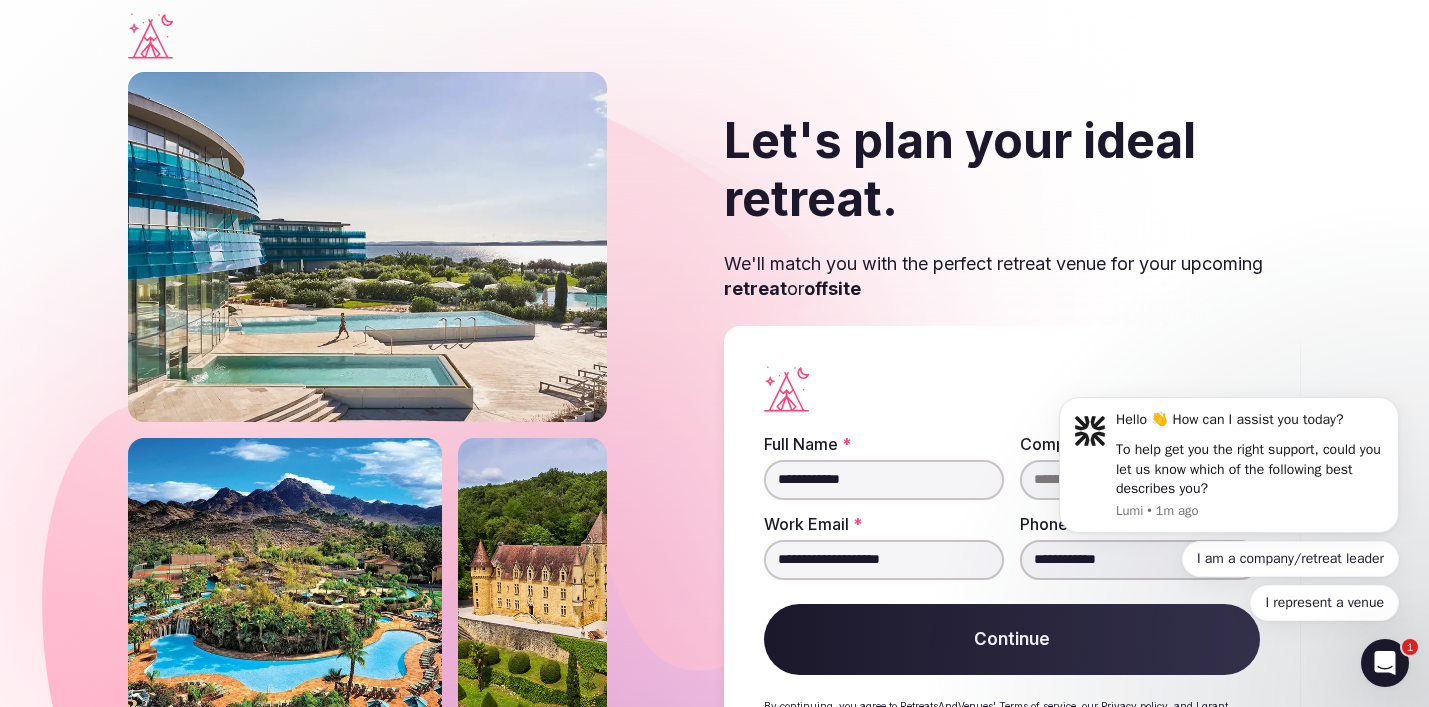 scroll, scrollTop: 100, scrollLeft: 0, axis: vertical 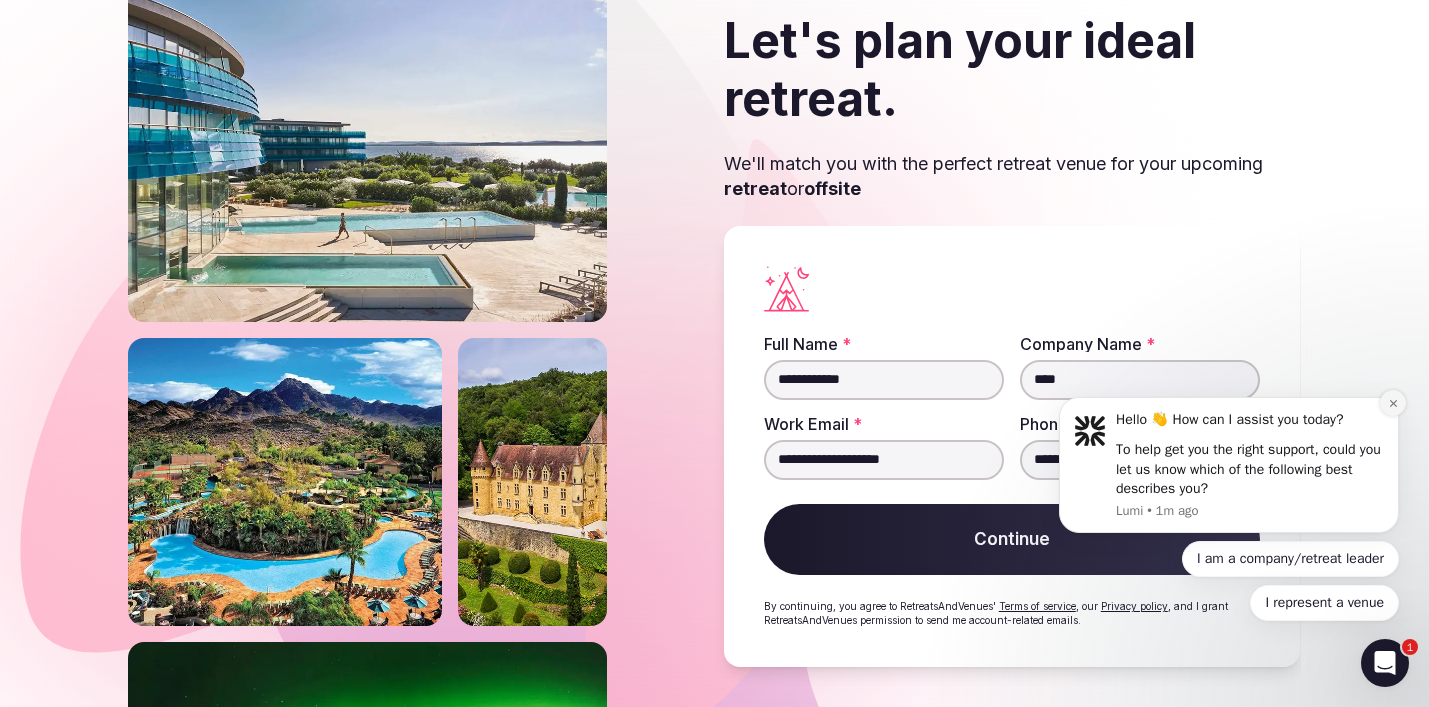 type on "****" 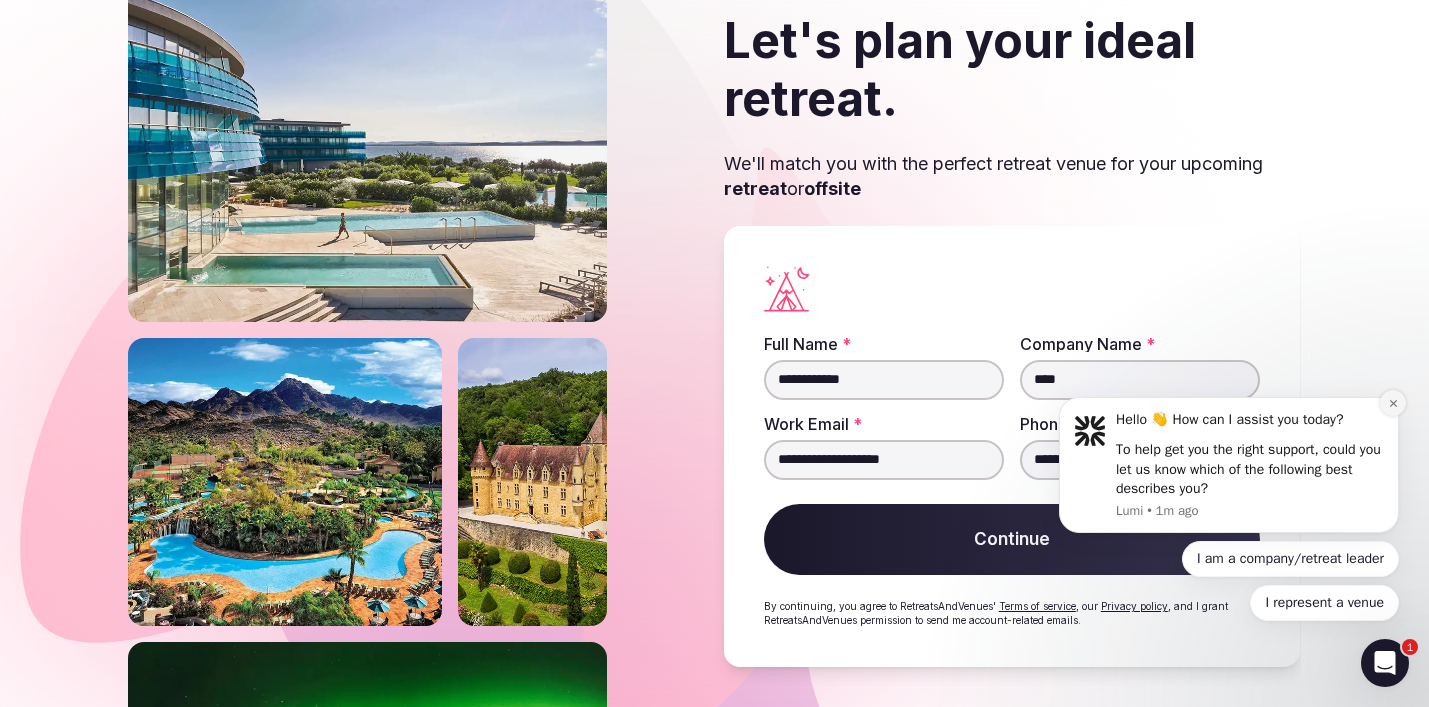 click 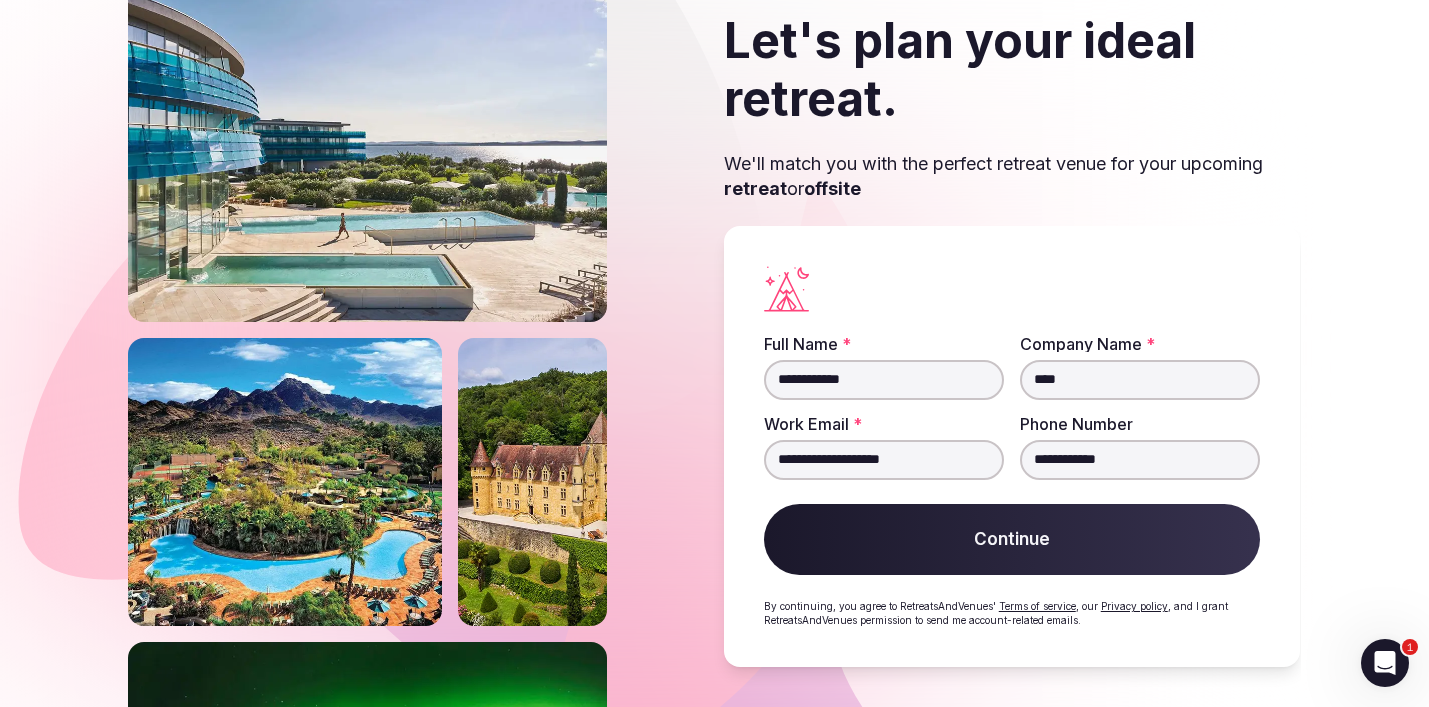 click on "Continue" at bounding box center [1012, 540] 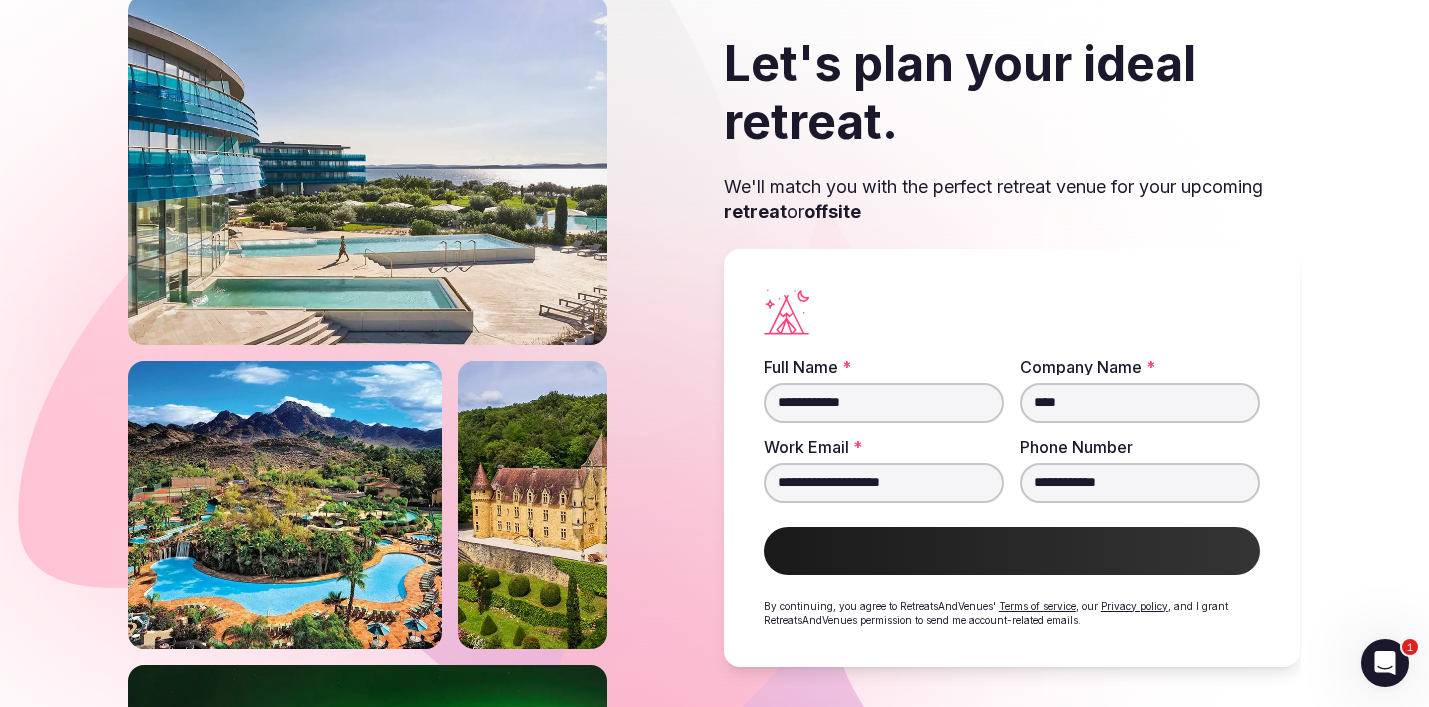 scroll, scrollTop: 96, scrollLeft: 0, axis: vertical 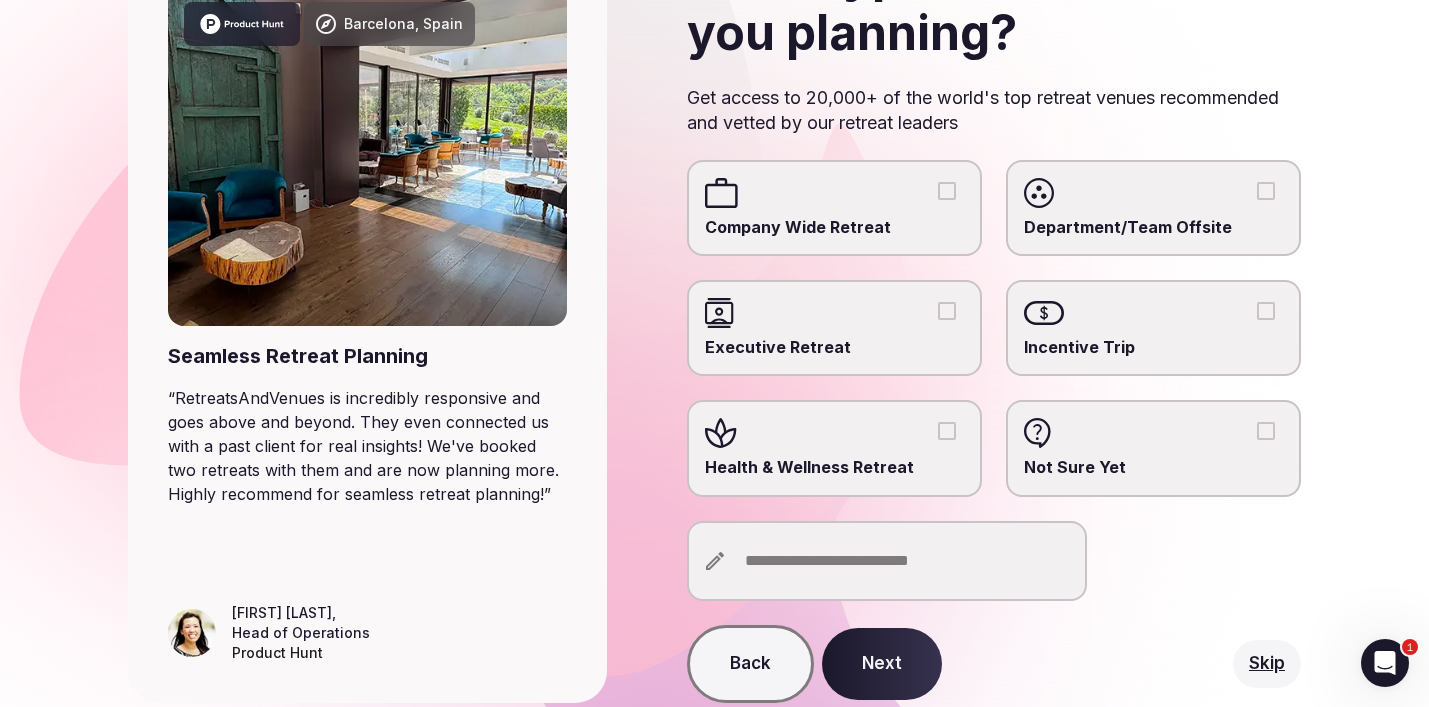 click on "Health & Wellness Retreat" at bounding box center [947, 431] 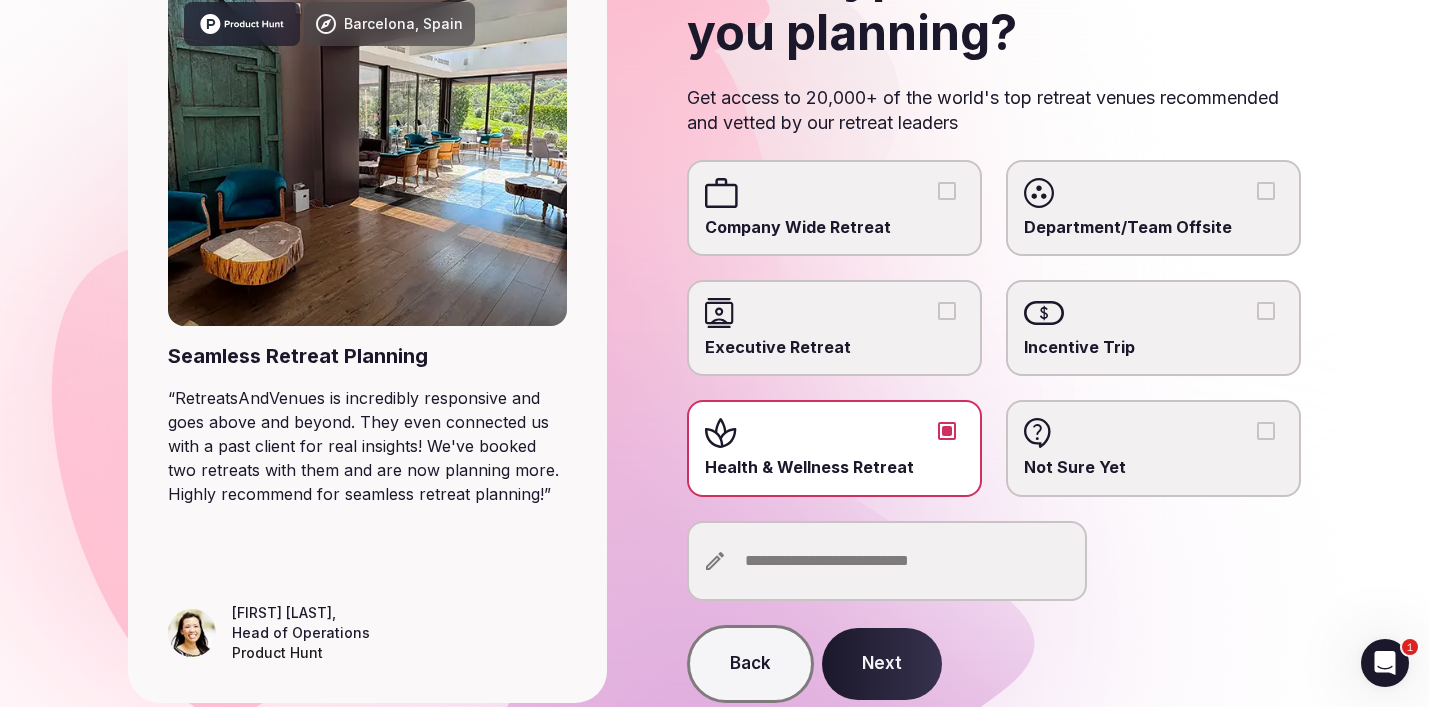 click at bounding box center (887, 561) 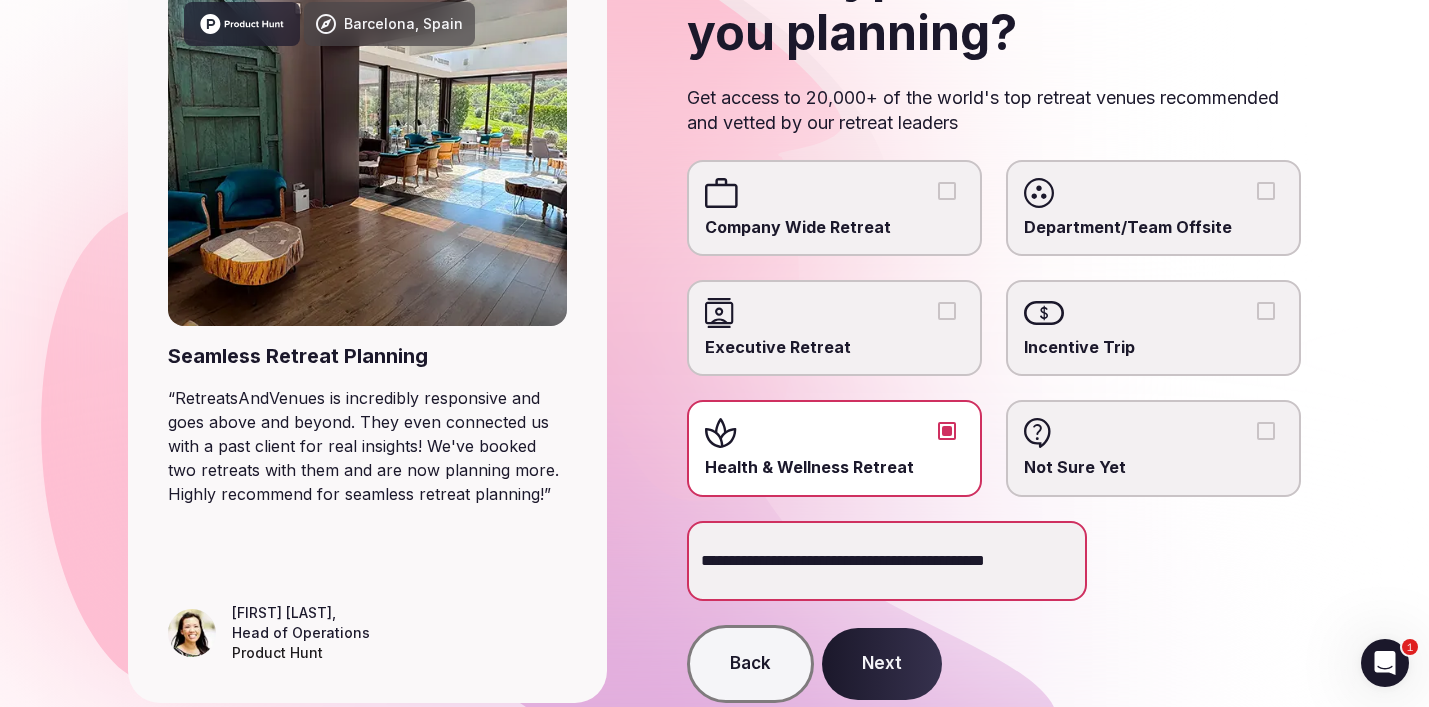 type on "**********" 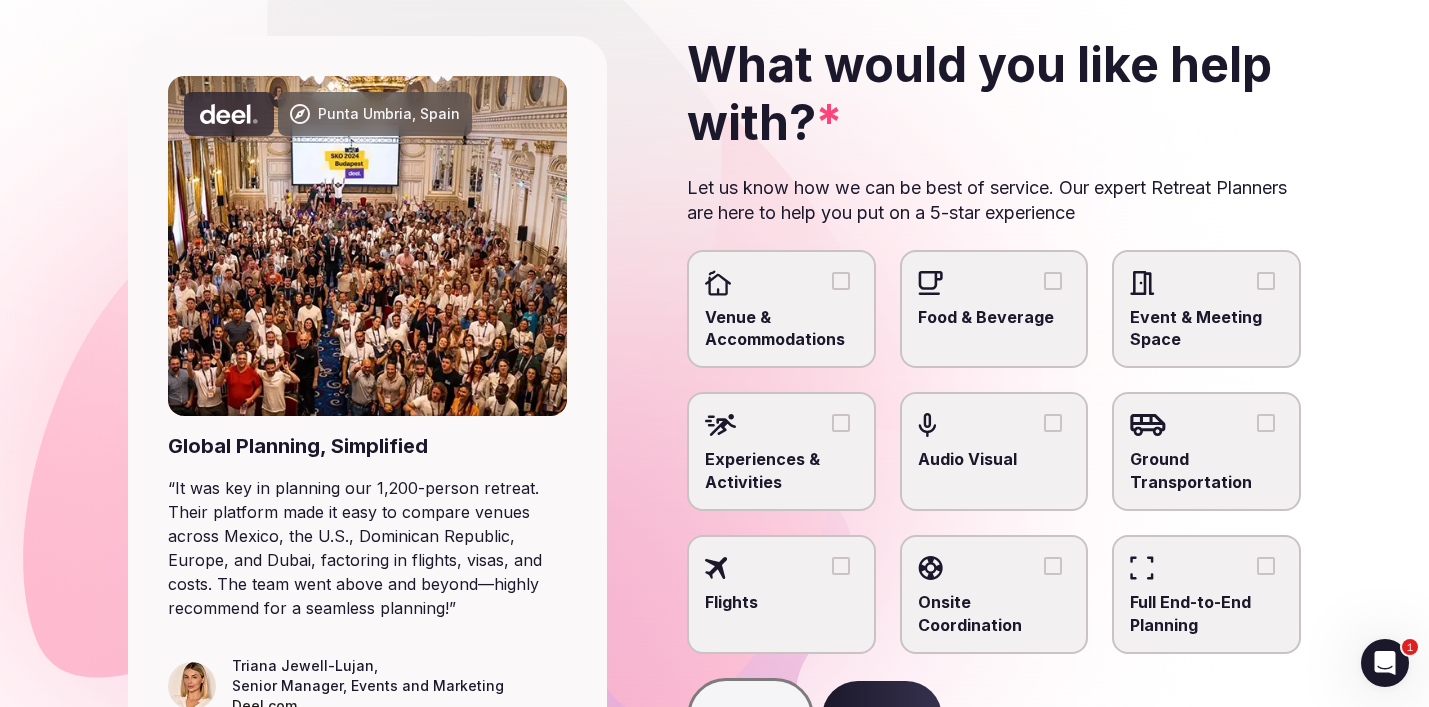 scroll, scrollTop: 144, scrollLeft: 0, axis: vertical 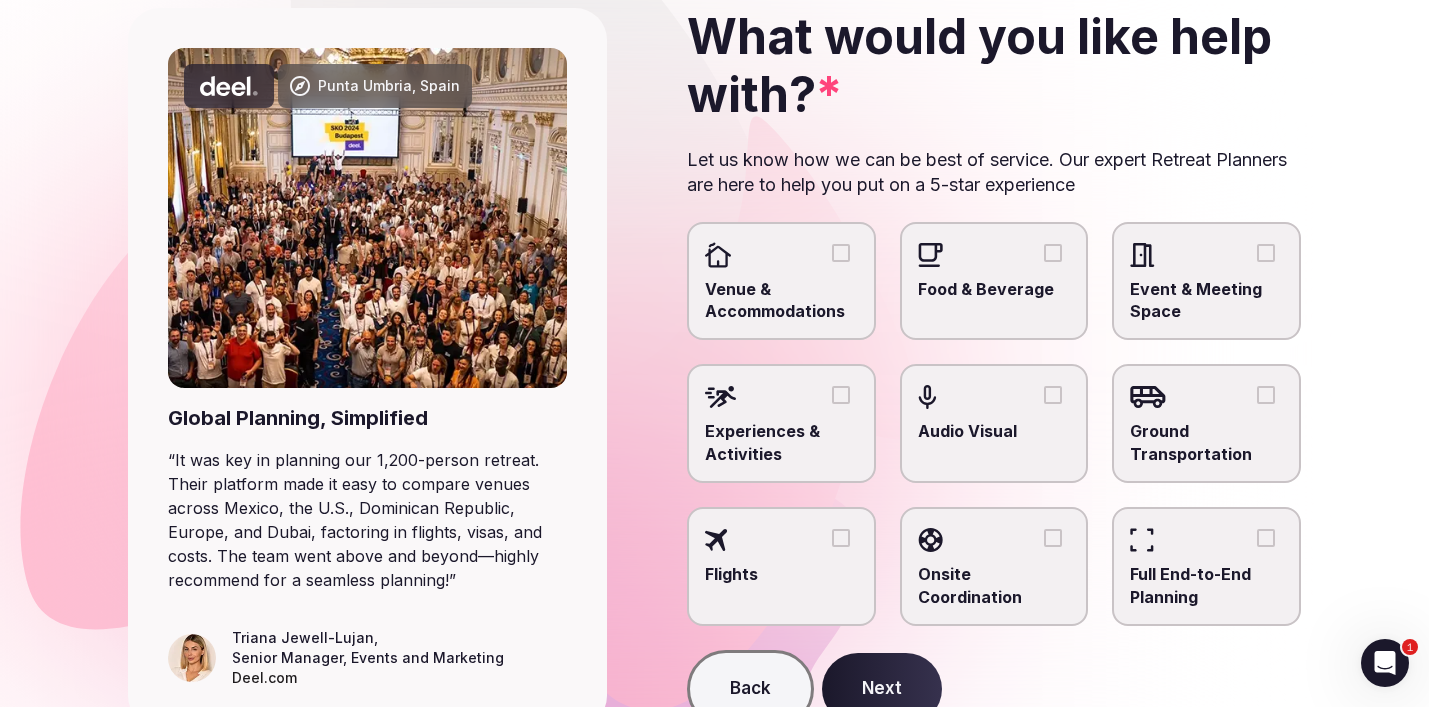 click at bounding box center [781, 255] 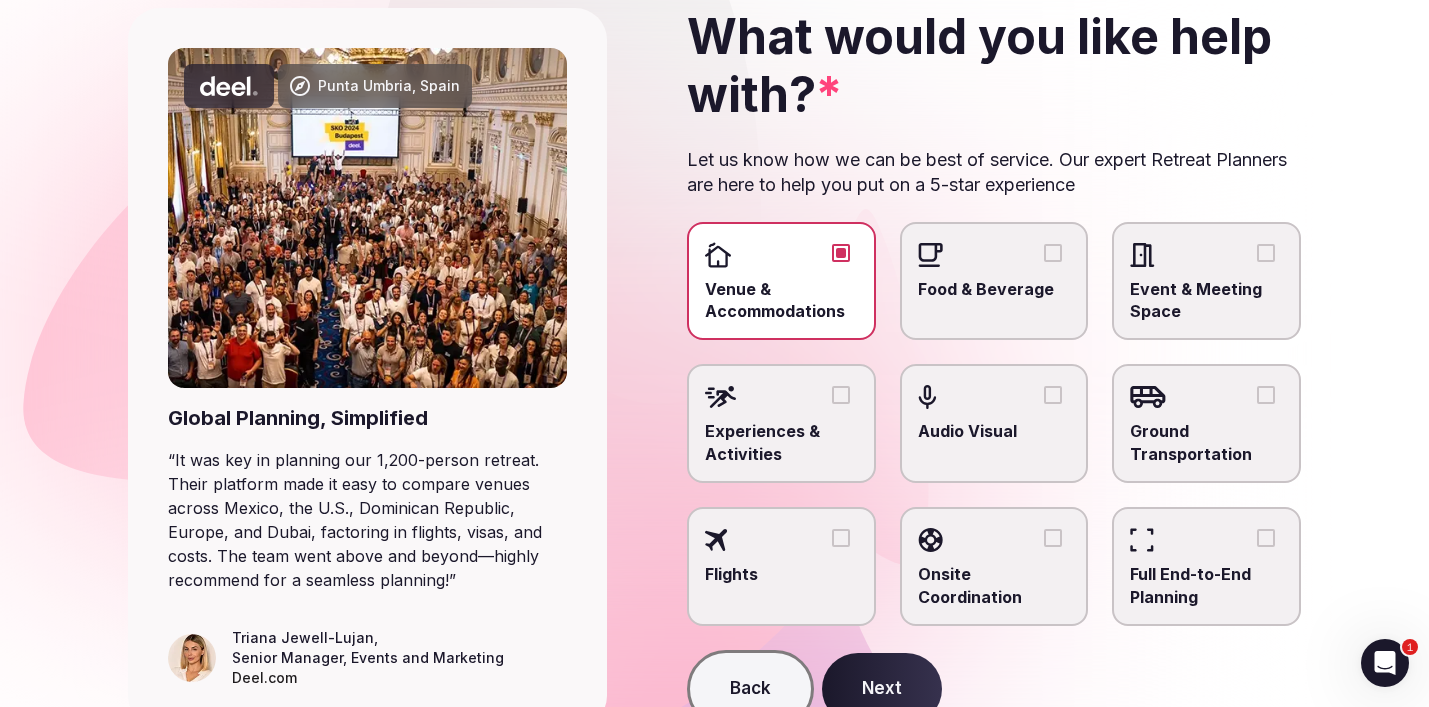 click on "Food & Beverage" at bounding box center [1053, 253] 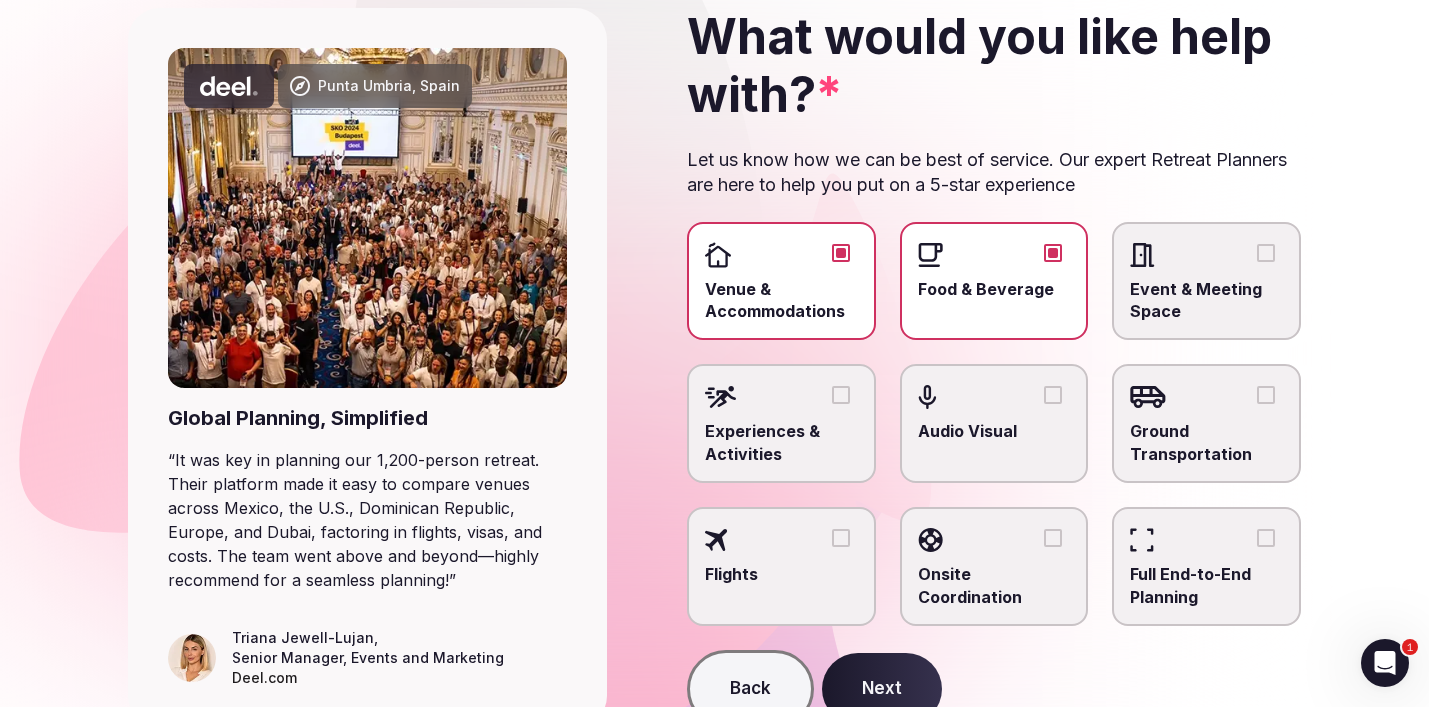 scroll, scrollTop: 245, scrollLeft: 0, axis: vertical 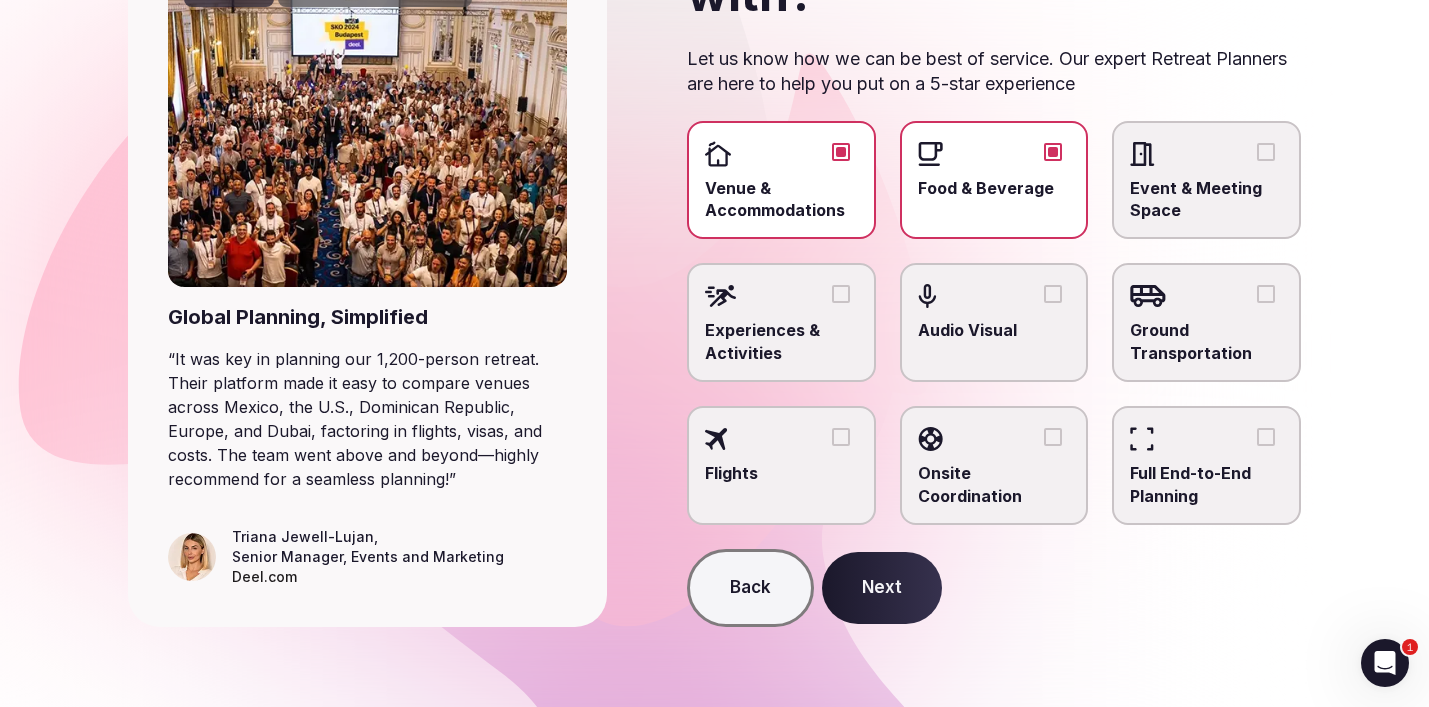 click on "Next" at bounding box center (882, 588) 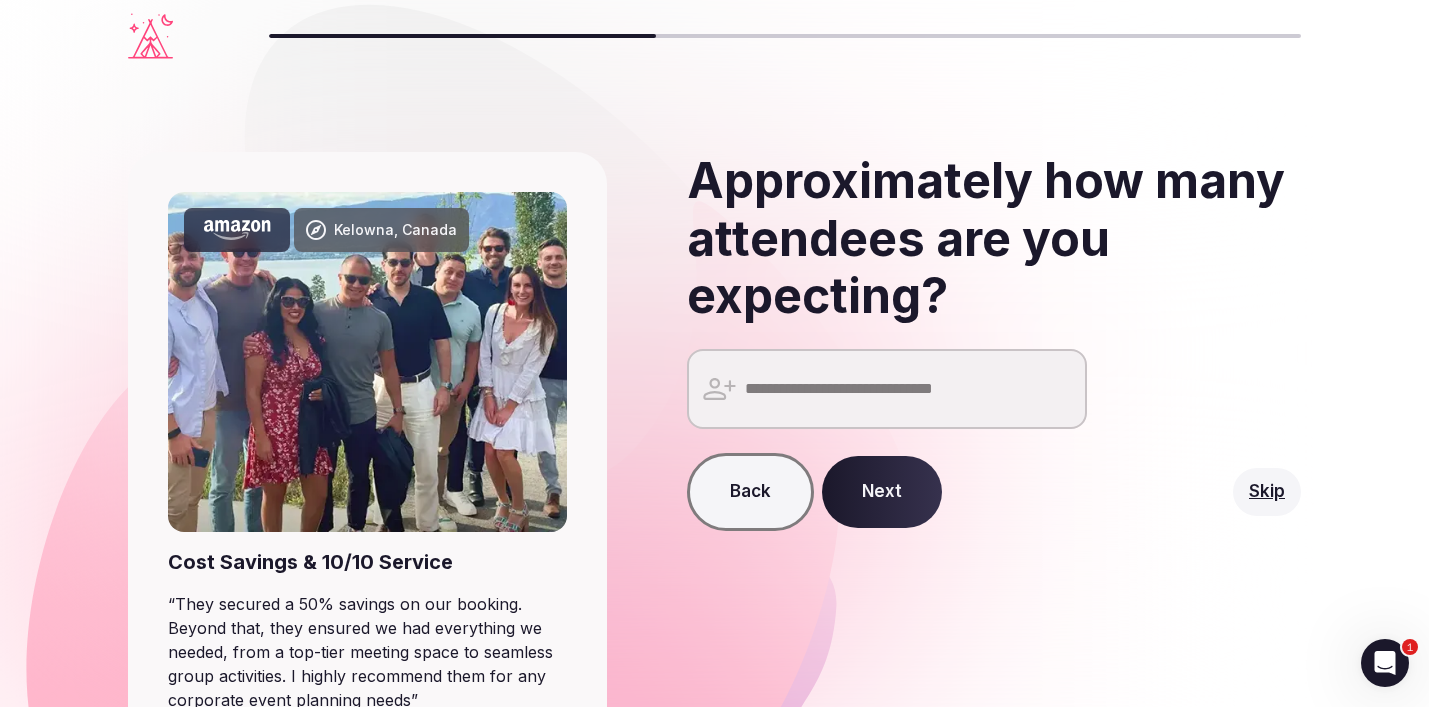 scroll, scrollTop: 13, scrollLeft: 0, axis: vertical 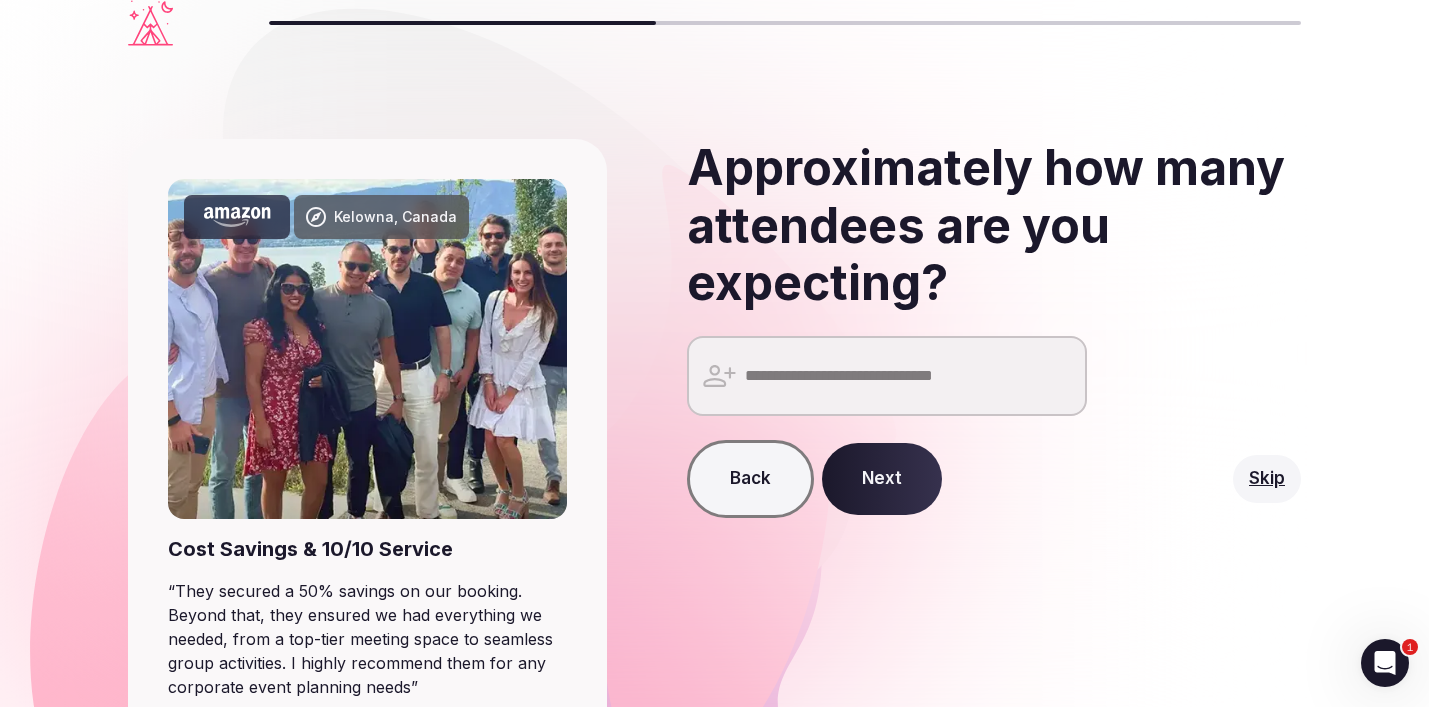 click at bounding box center [887, 376] 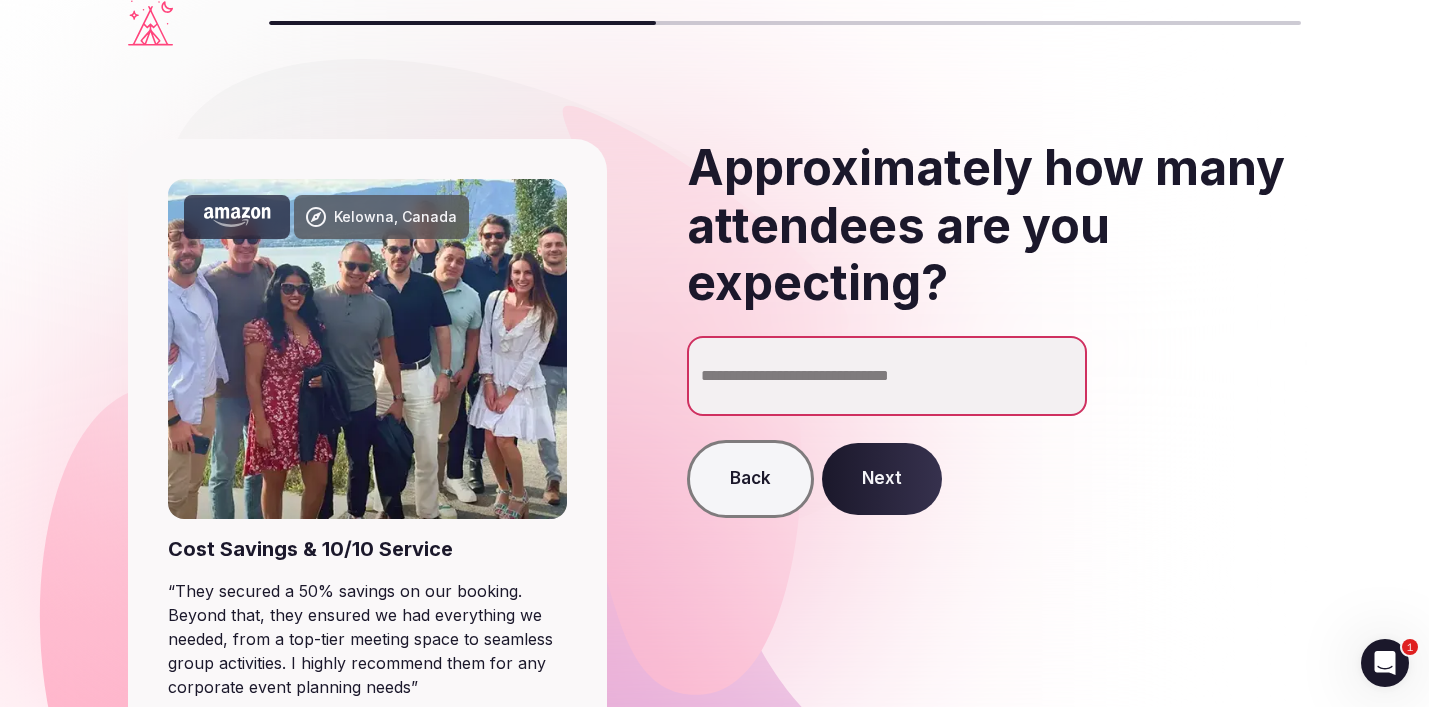 type on "**" 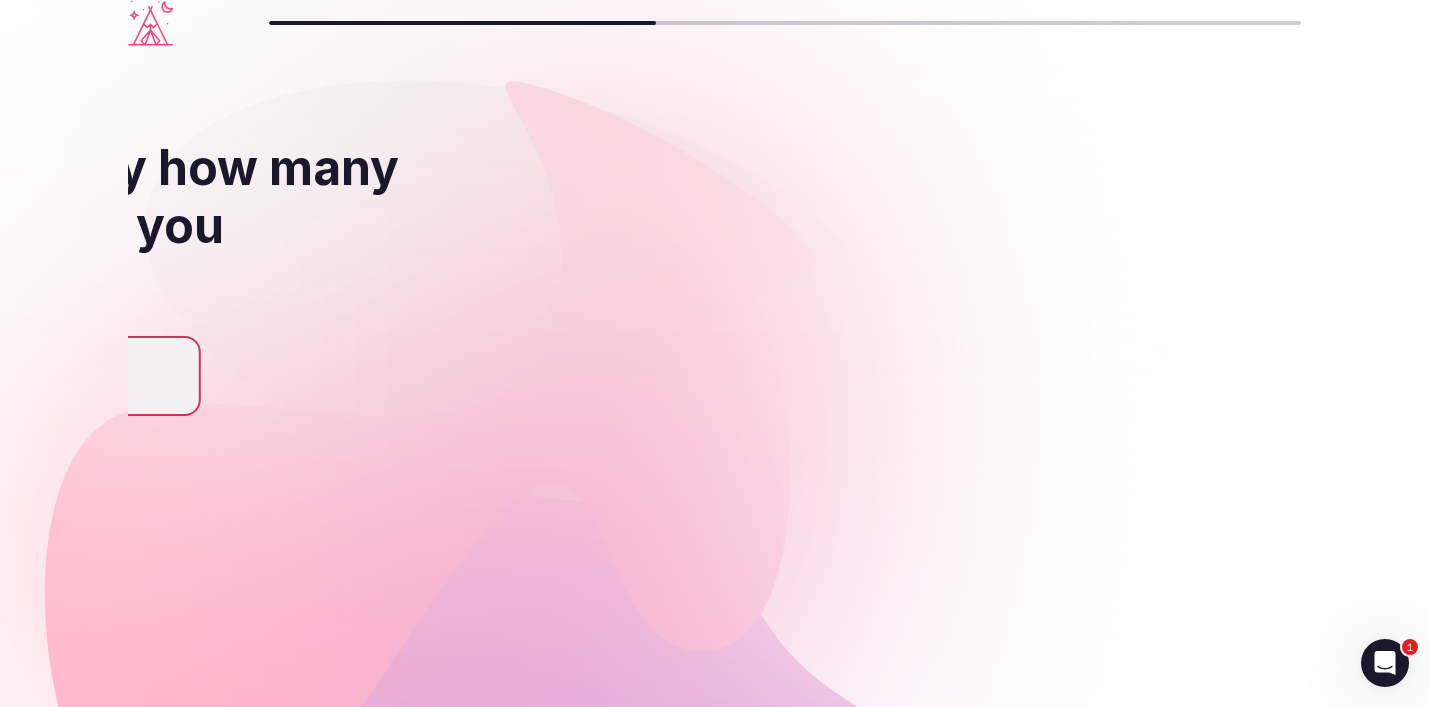 scroll, scrollTop: 0, scrollLeft: 0, axis: both 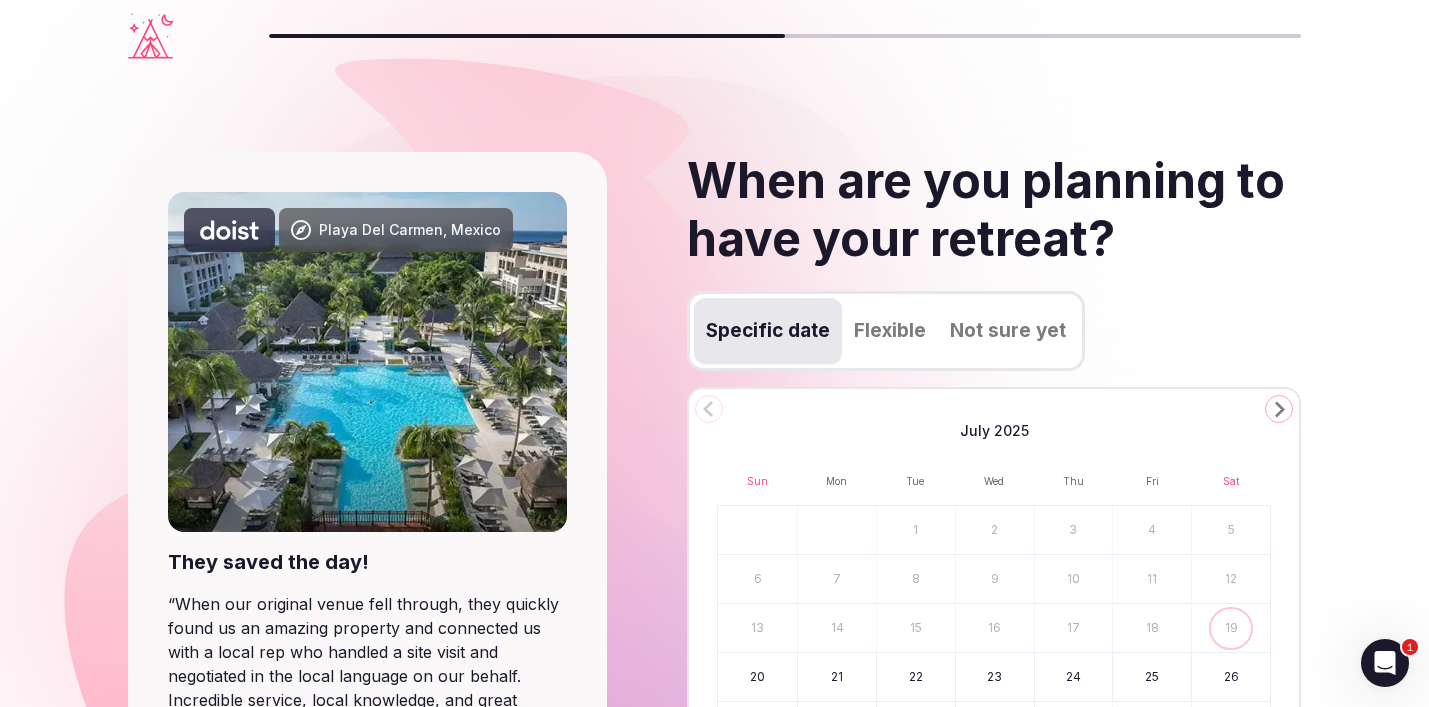click 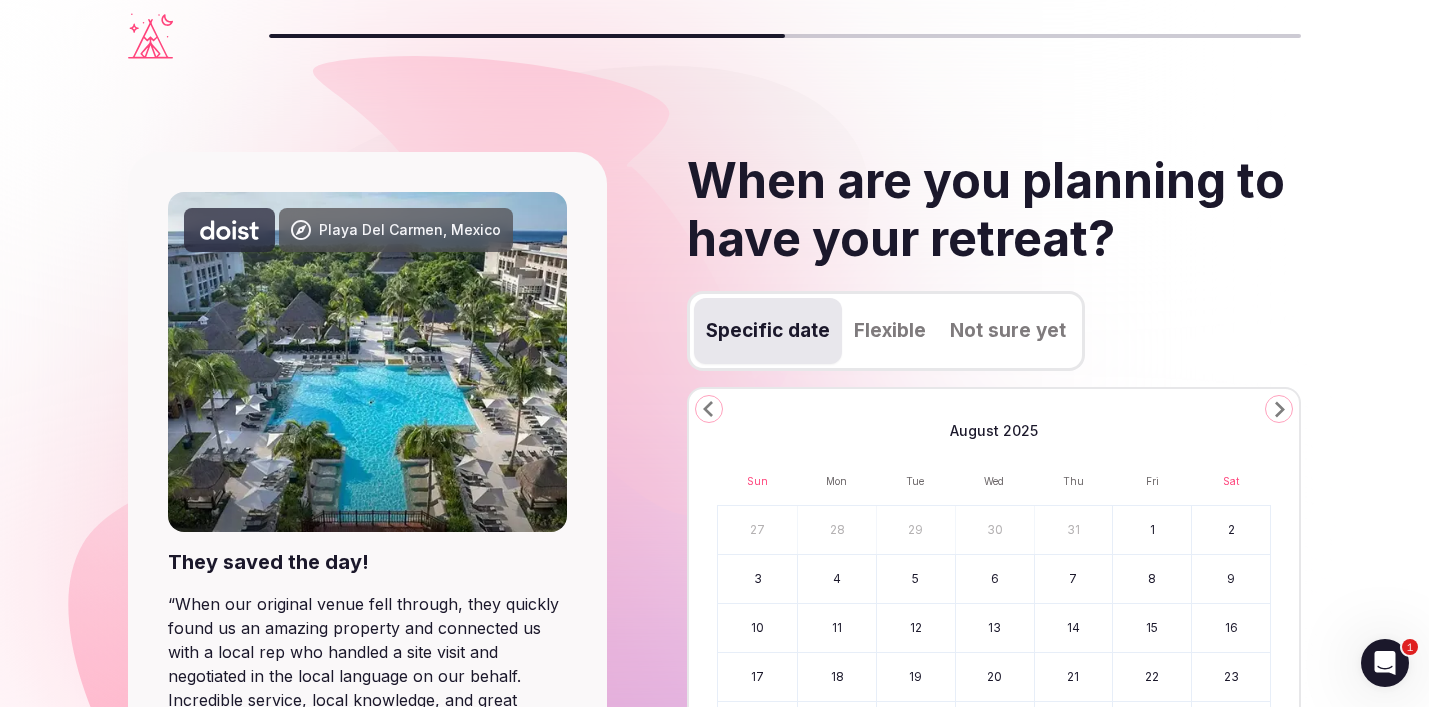click 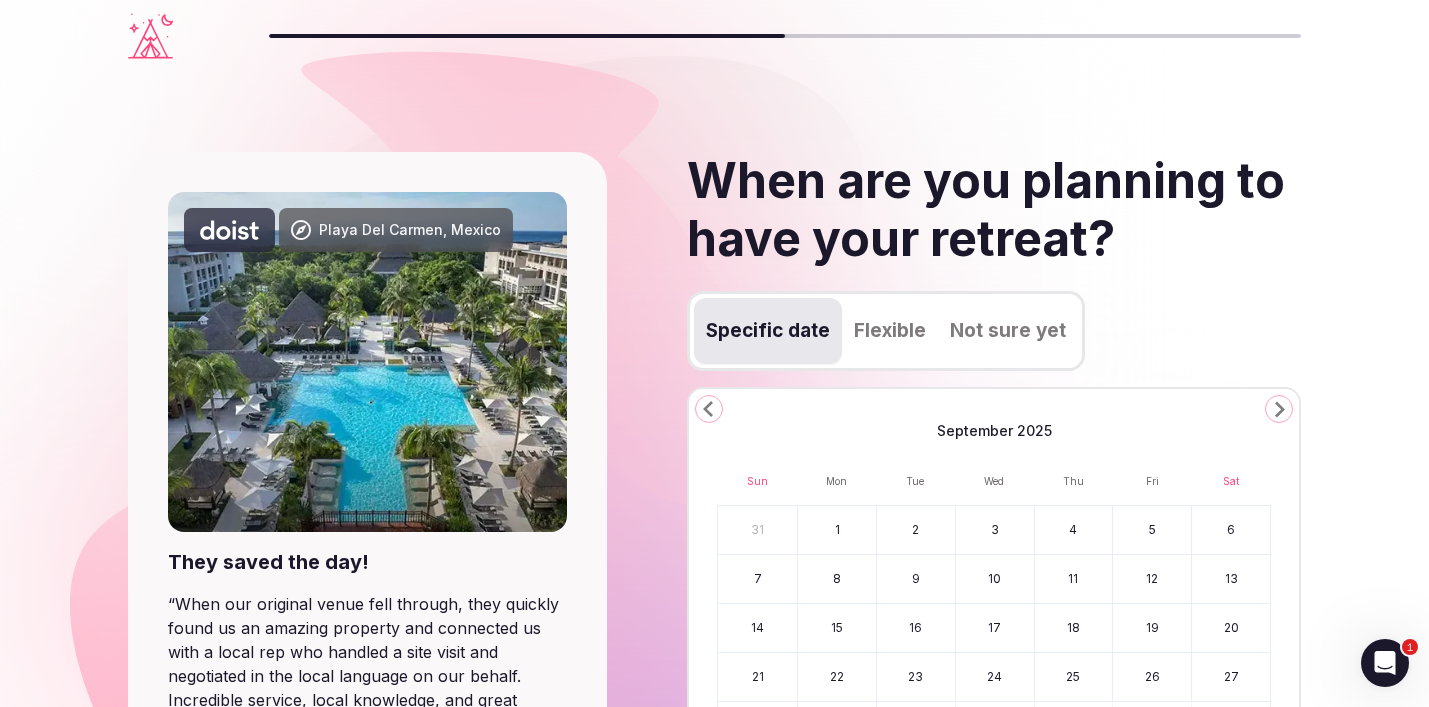 click 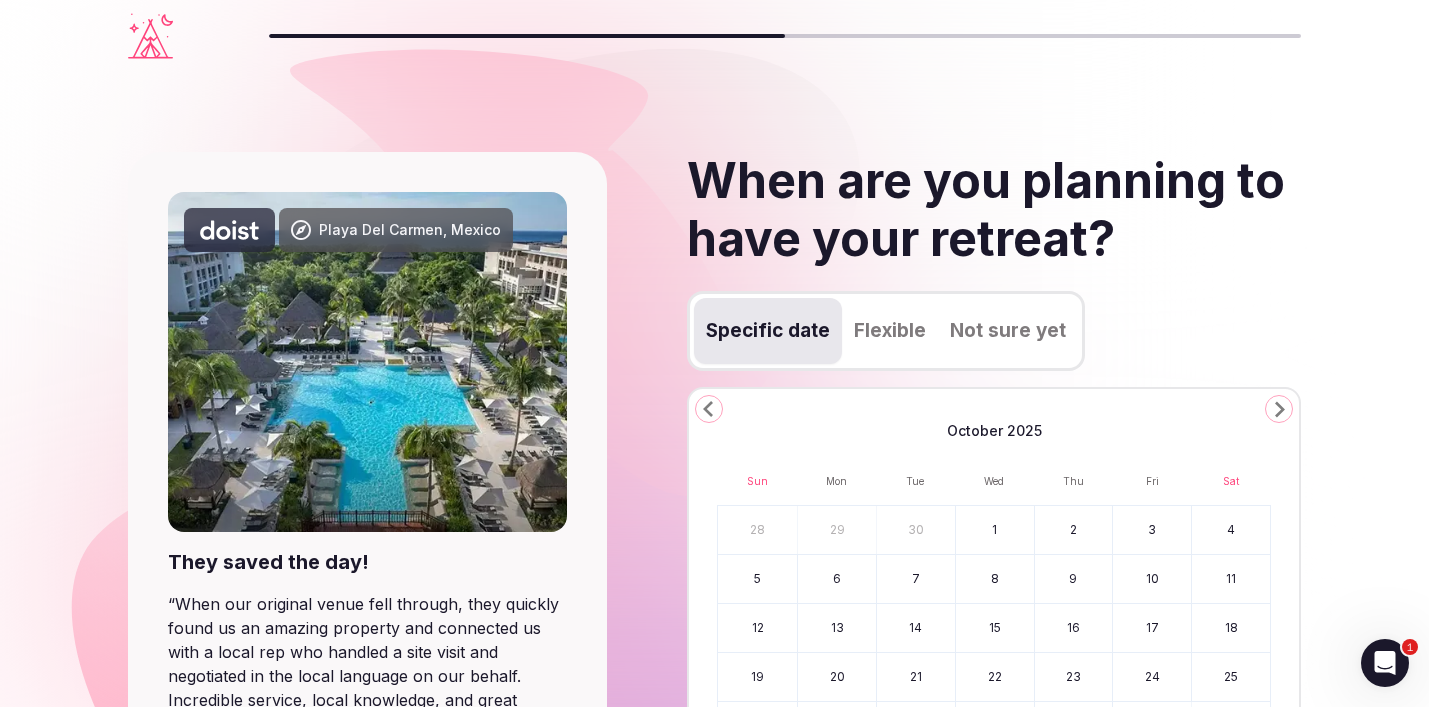 click 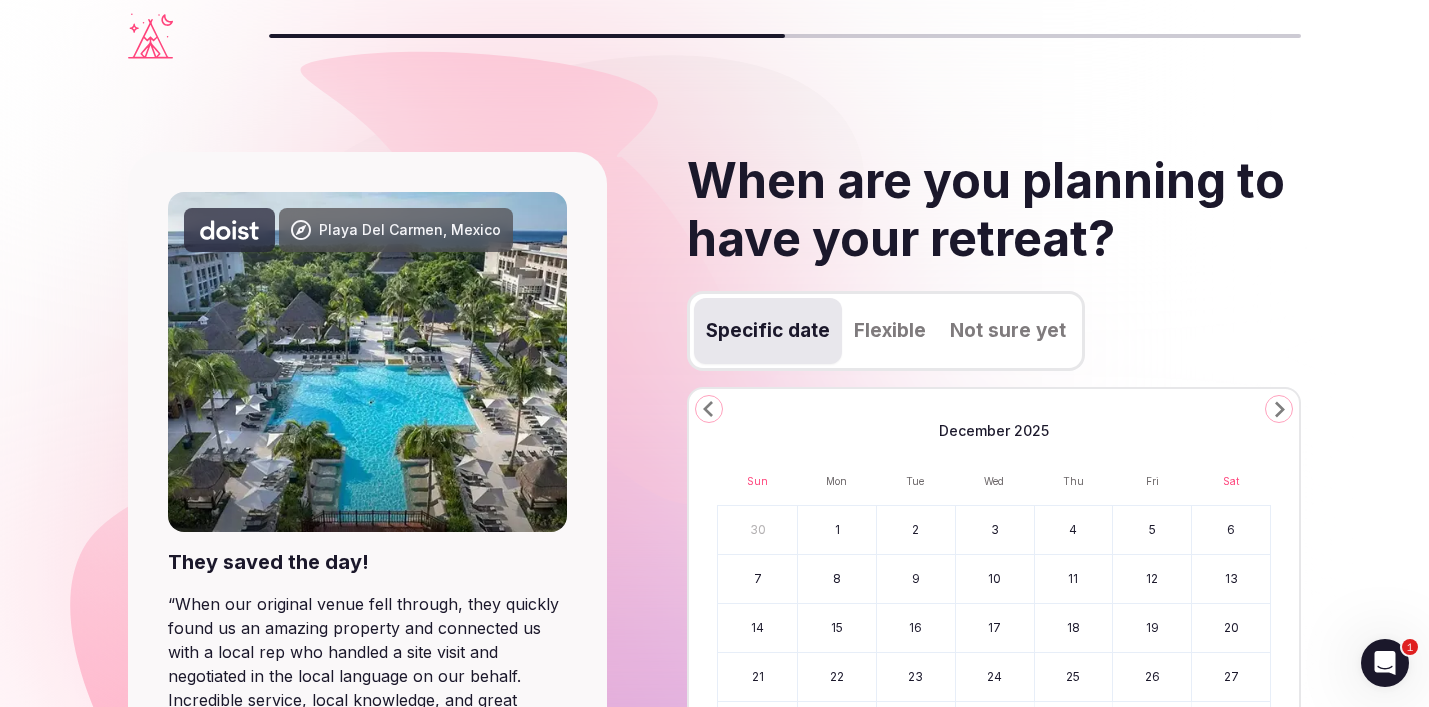 click 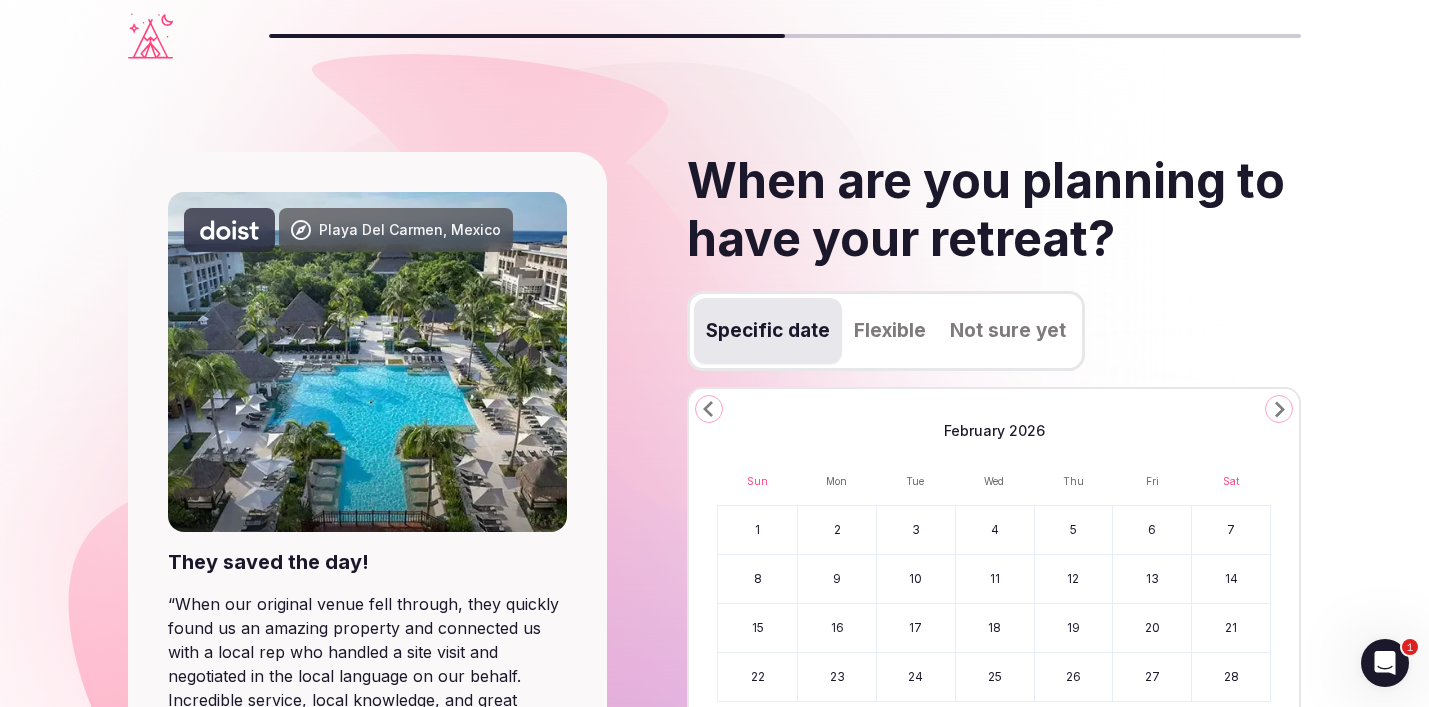 click 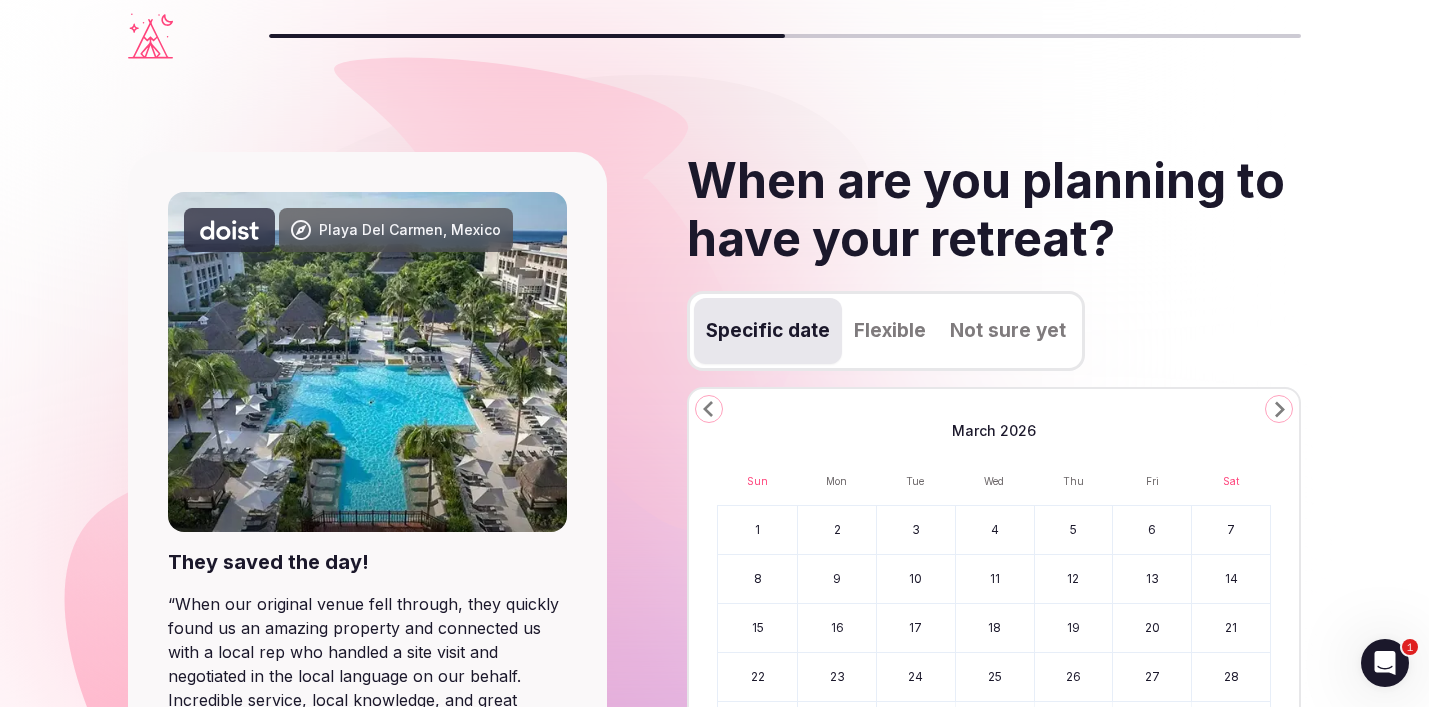 click 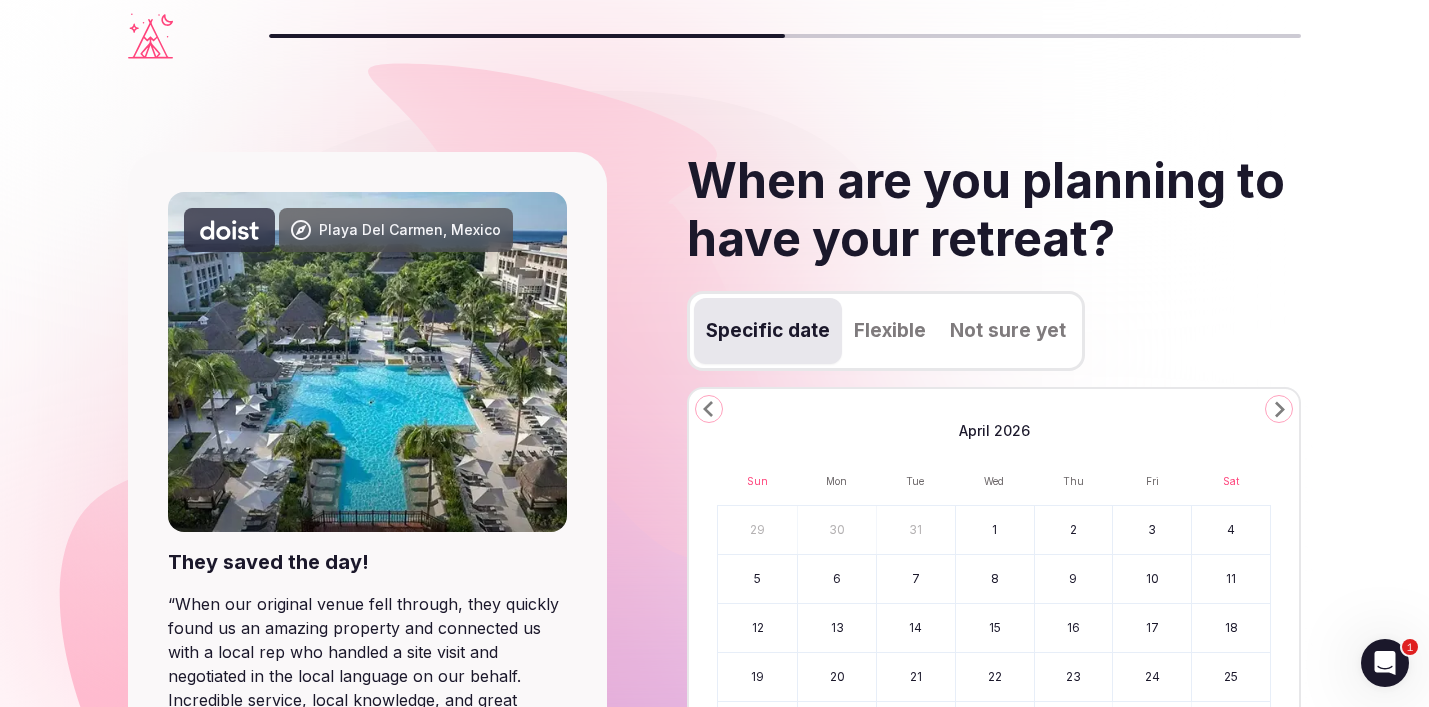 click 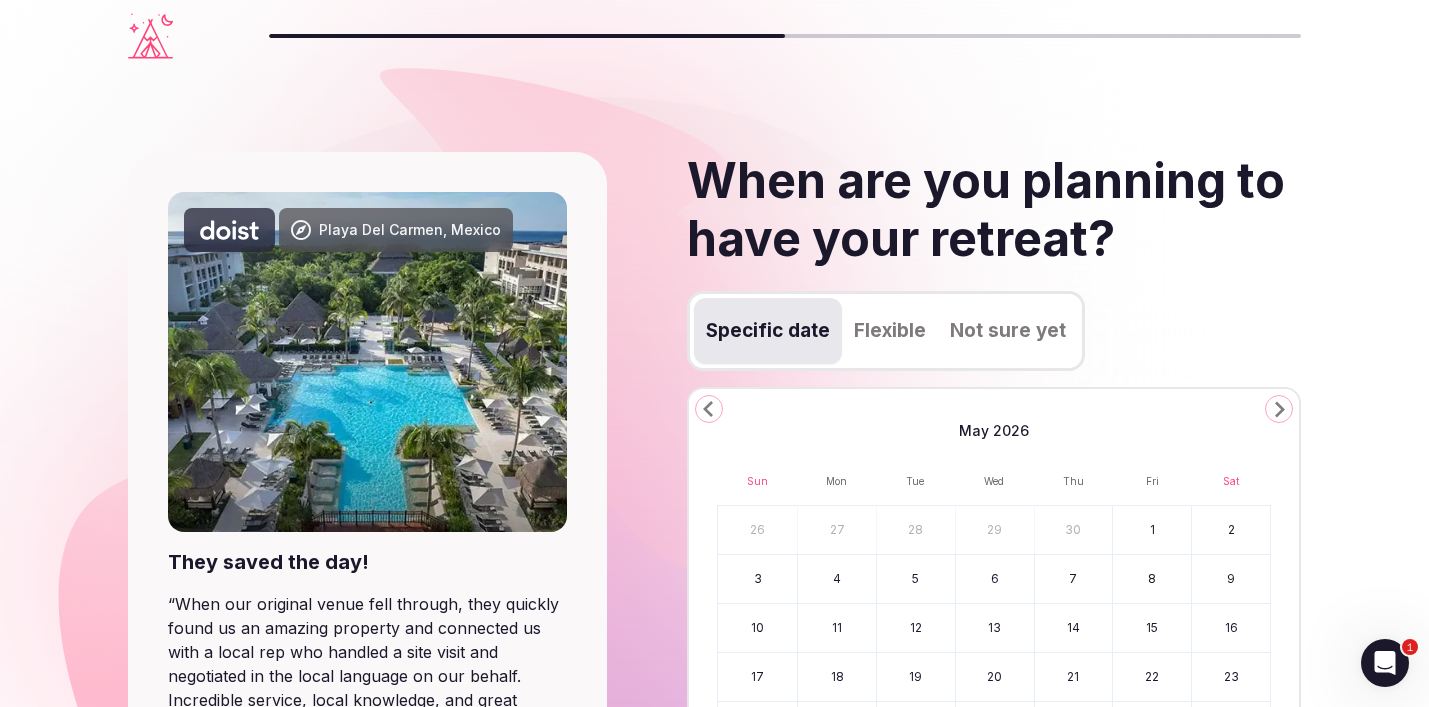 click 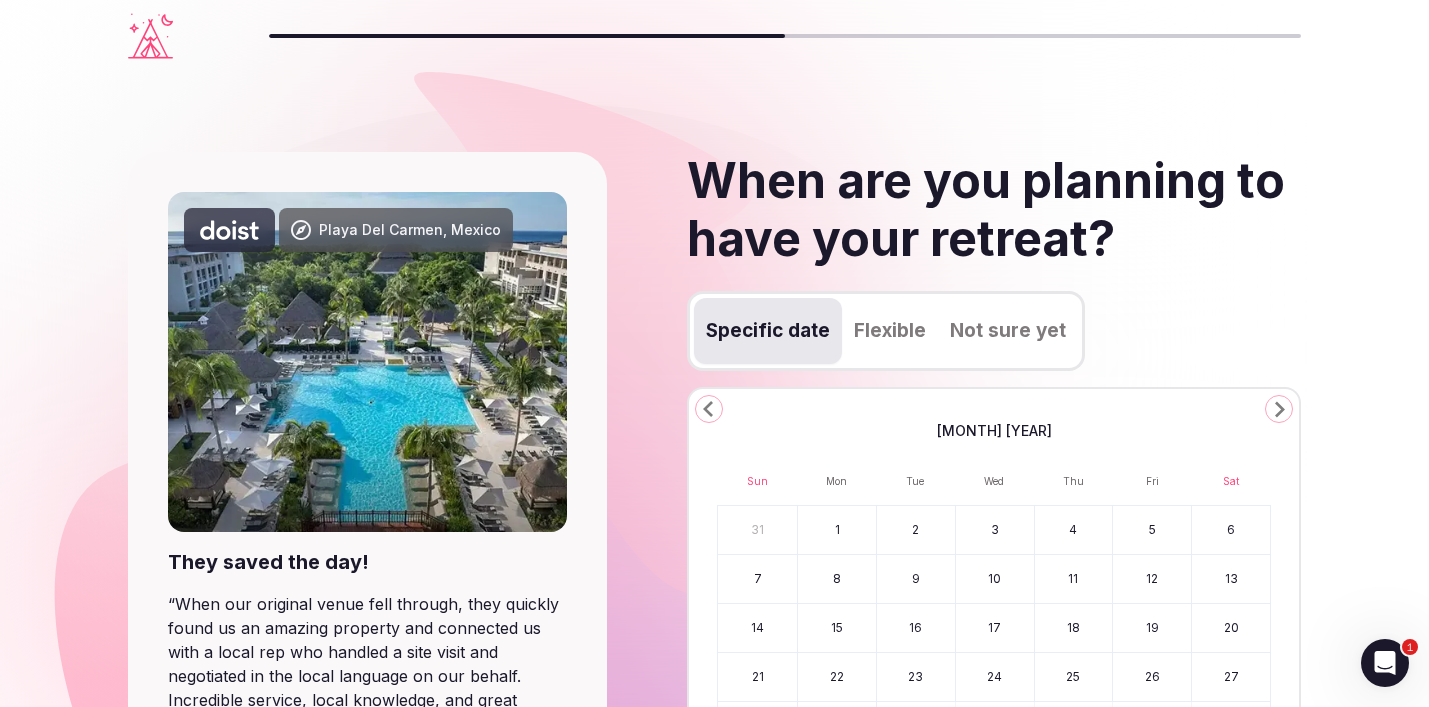 click 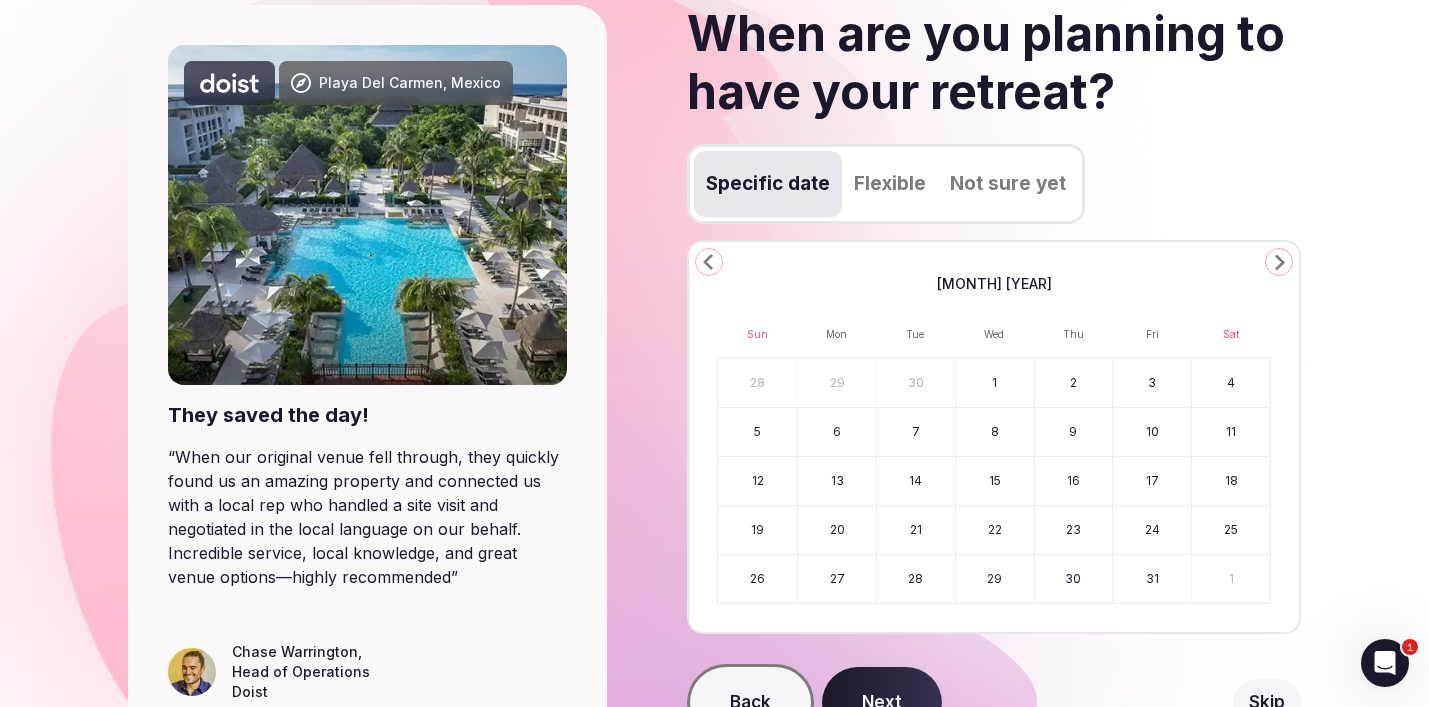 scroll, scrollTop: 157, scrollLeft: 0, axis: vertical 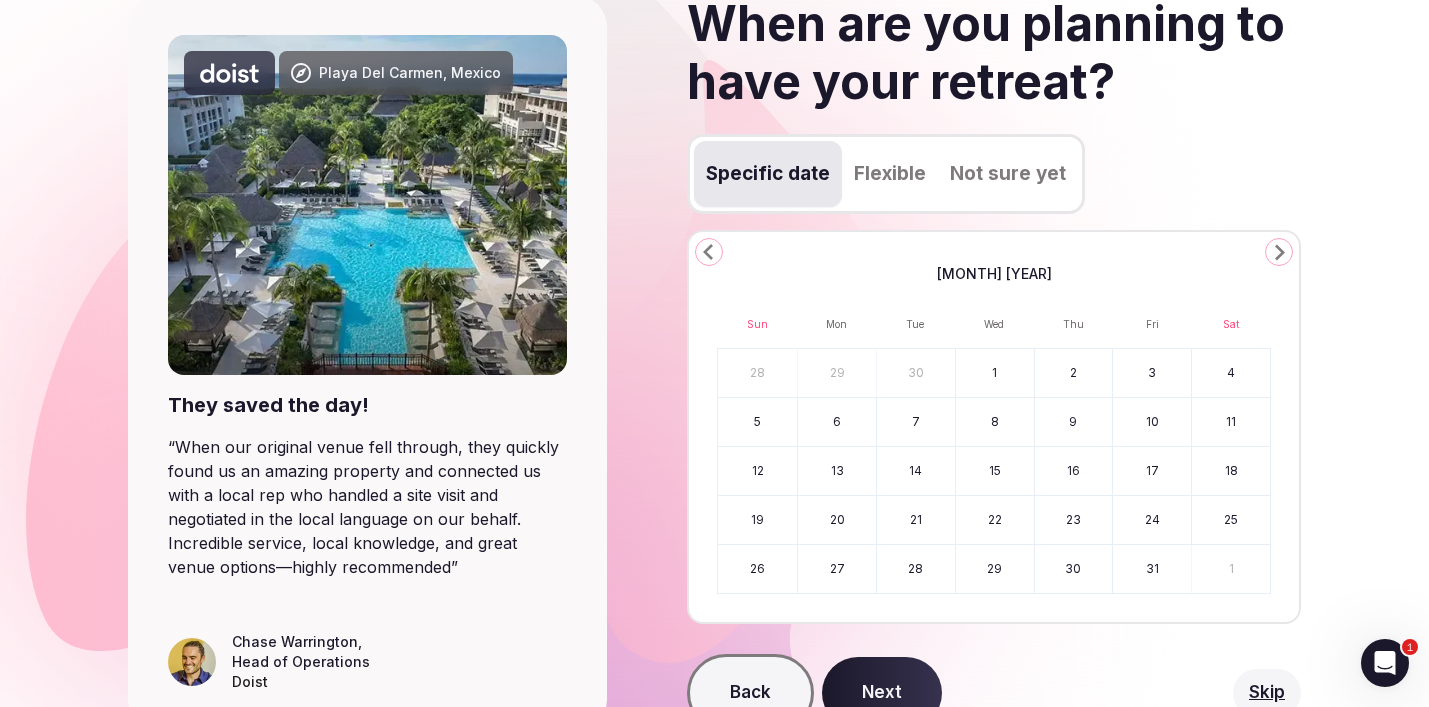 click on "26" at bounding box center [757, 569] 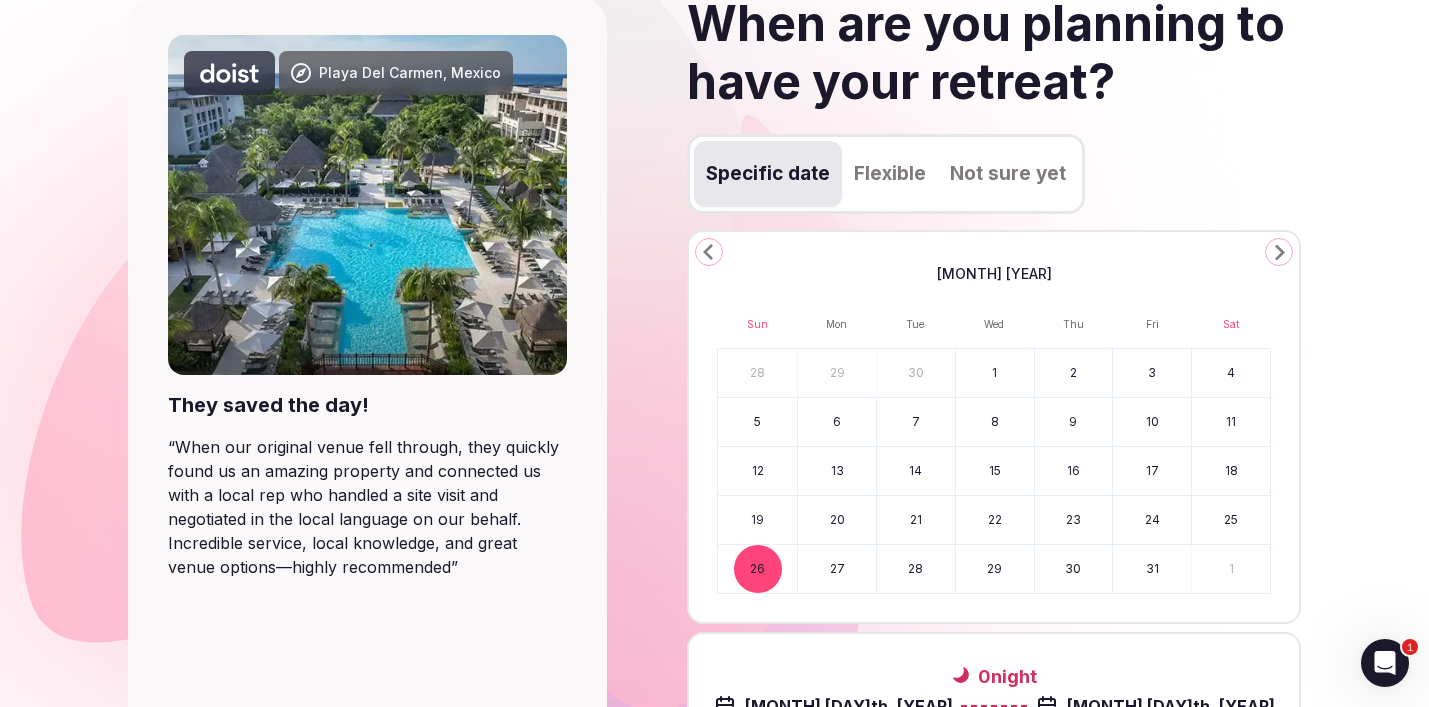 click on "28" at bounding box center (916, 569) 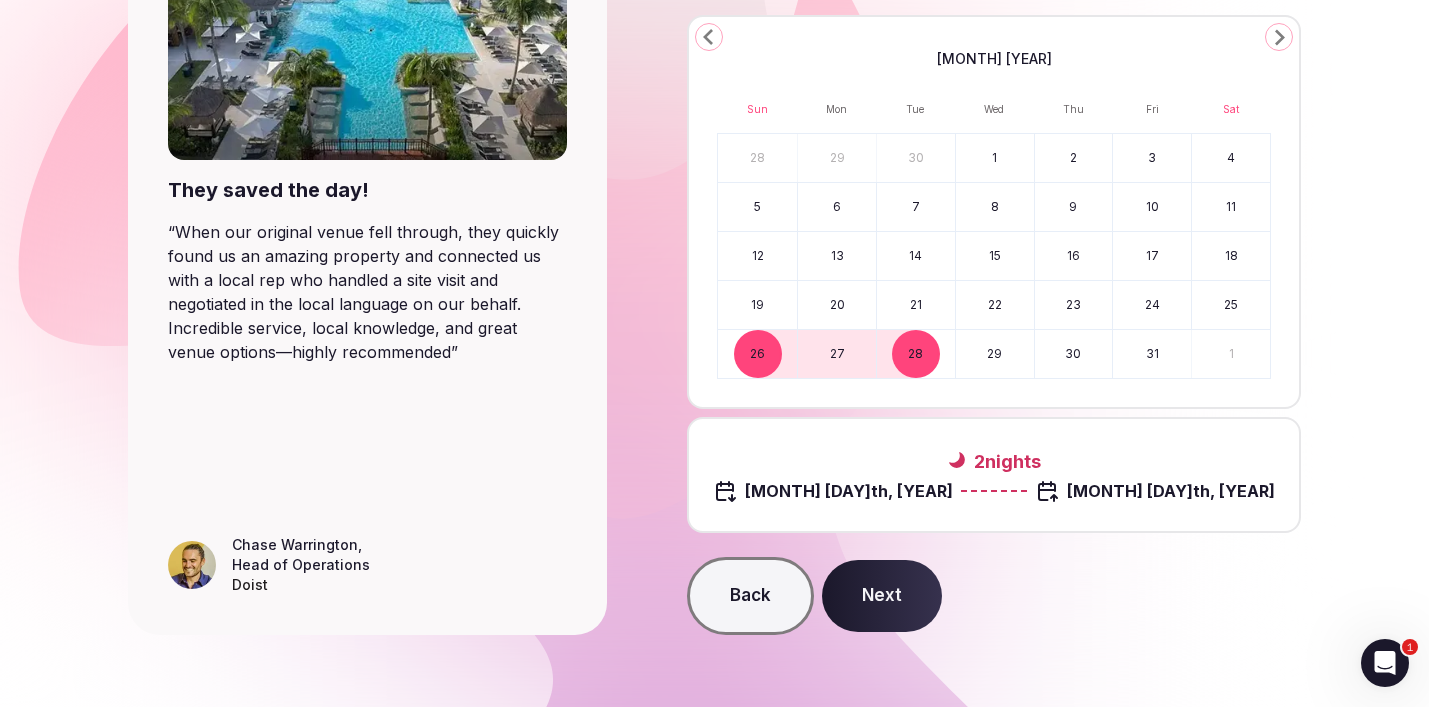 scroll, scrollTop: 380, scrollLeft: 0, axis: vertical 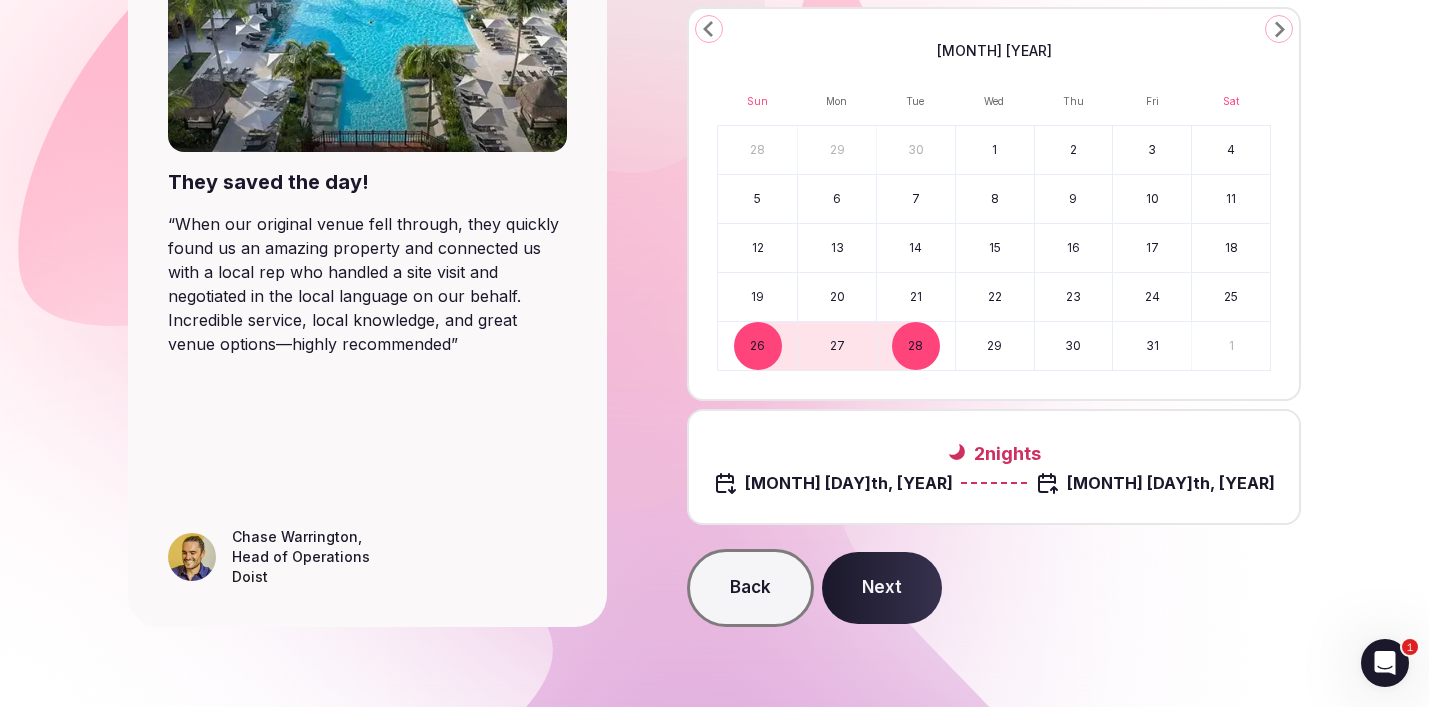 click on "Next" at bounding box center [882, 588] 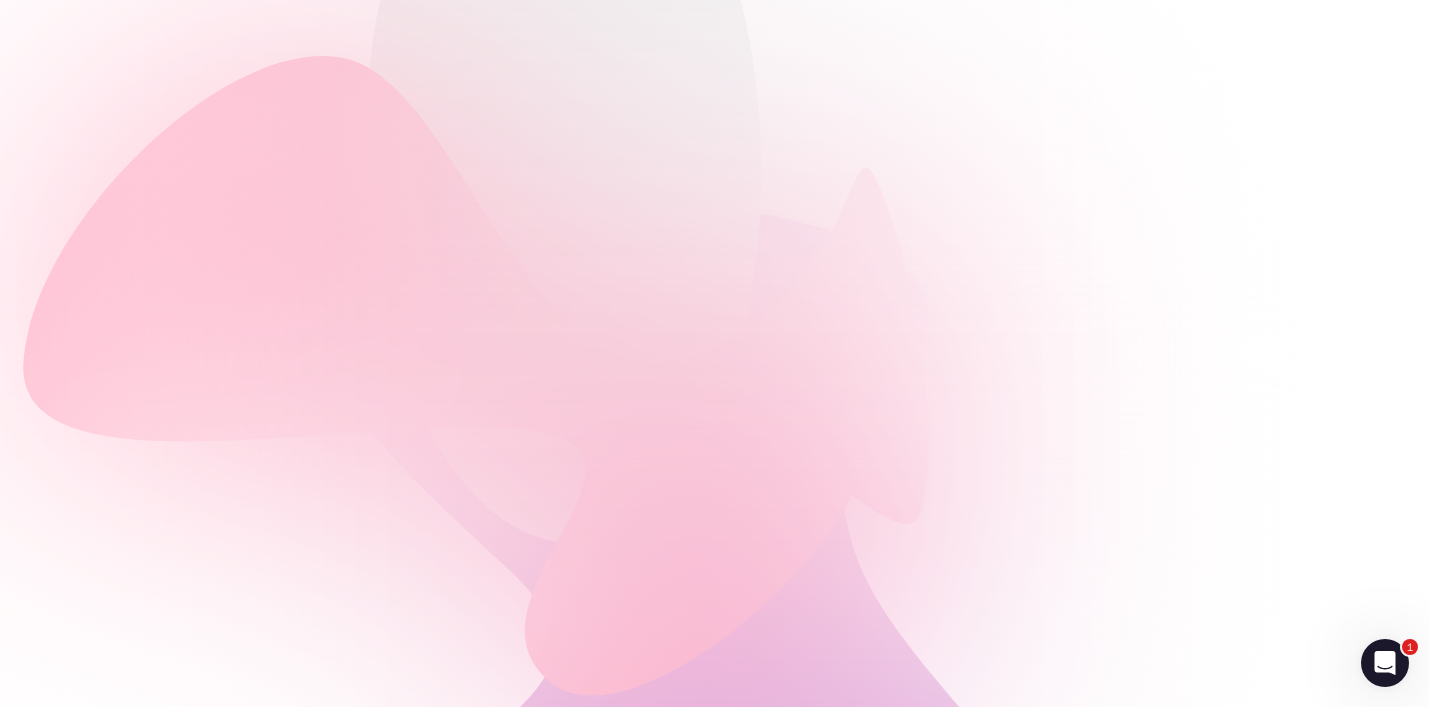 scroll, scrollTop: 0, scrollLeft: 0, axis: both 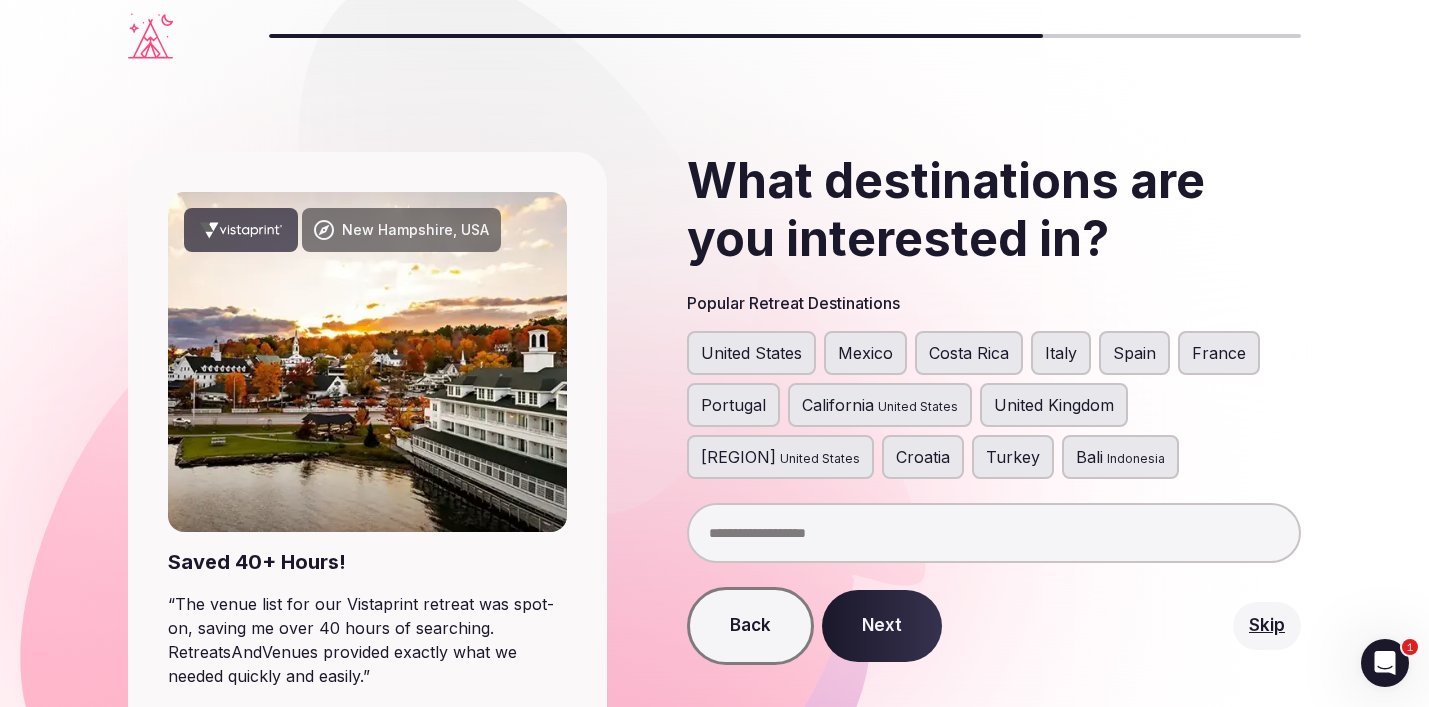 click on "France" at bounding box center (1219, 353) 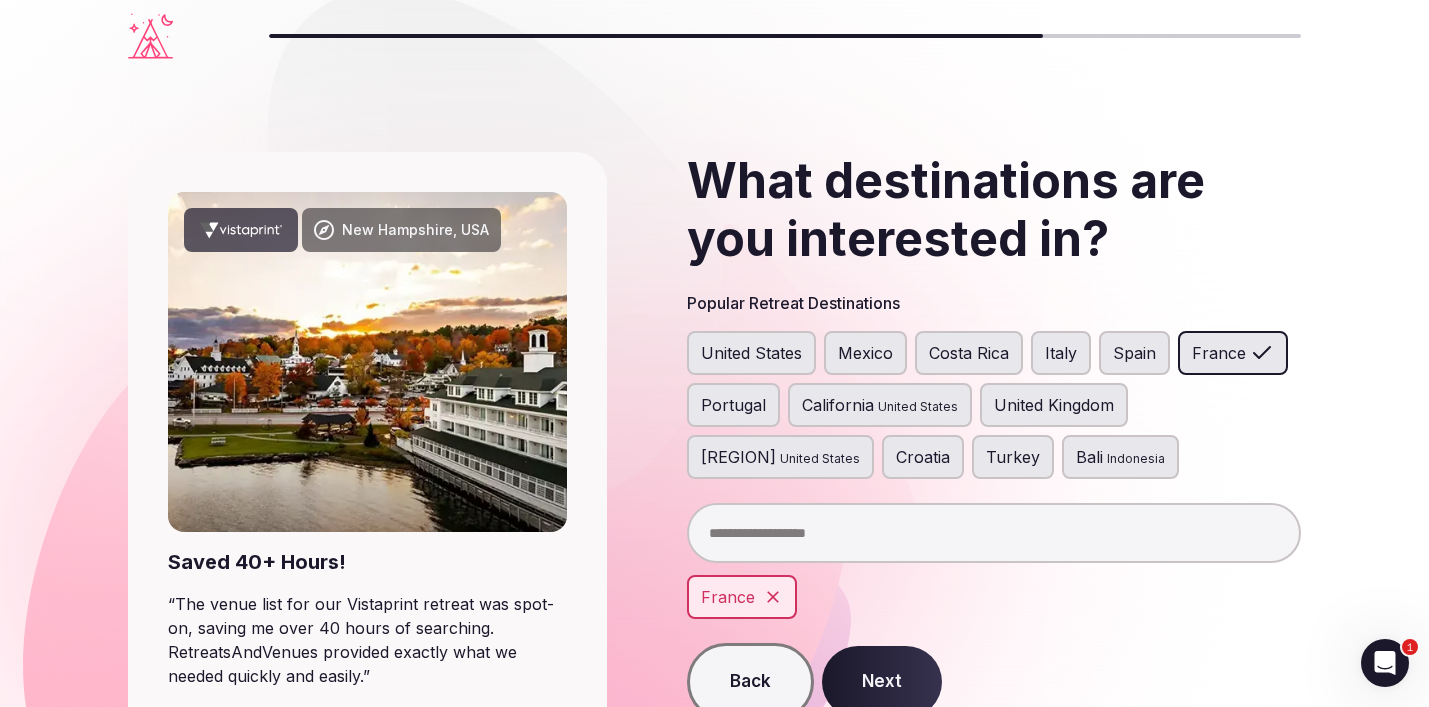 scroll, scrollTop: 92, scrollLeft: 0, axis: vertical 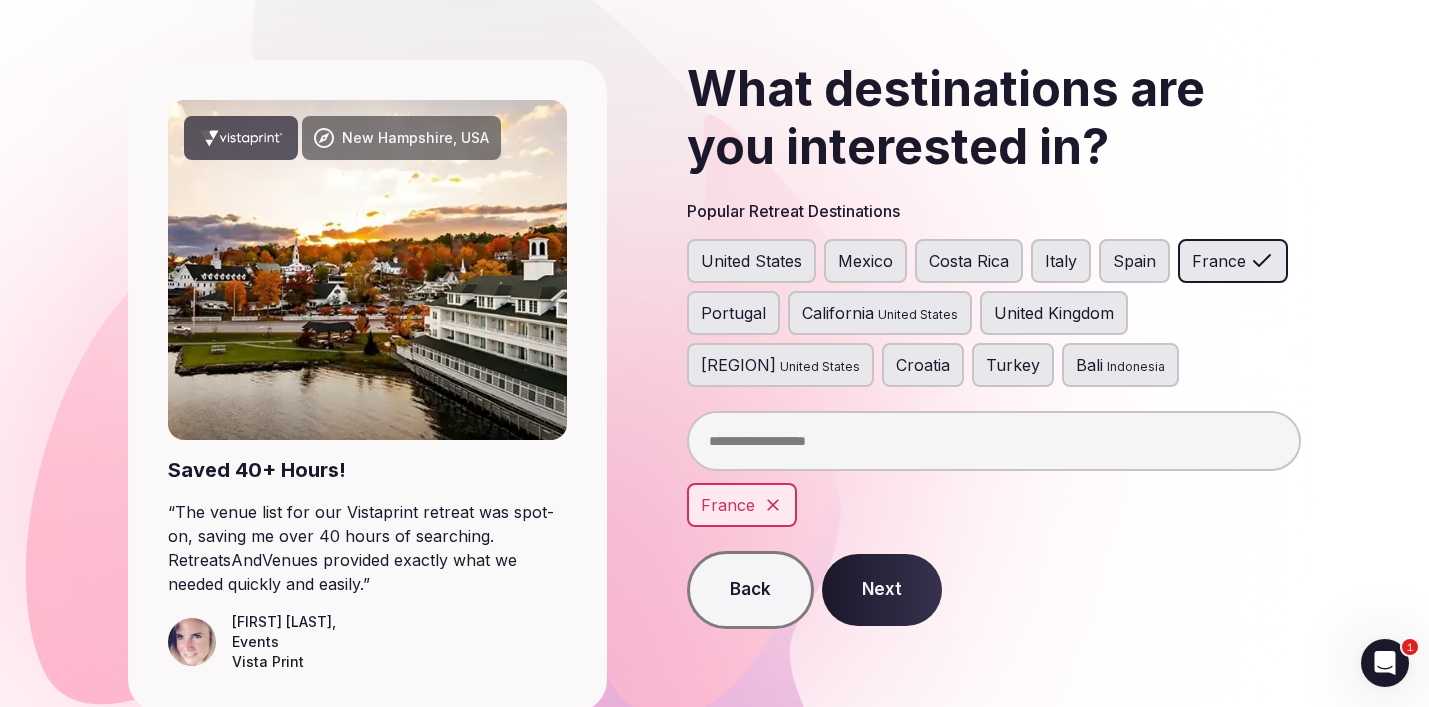 click on "Next" at bounding box center [882, 590] 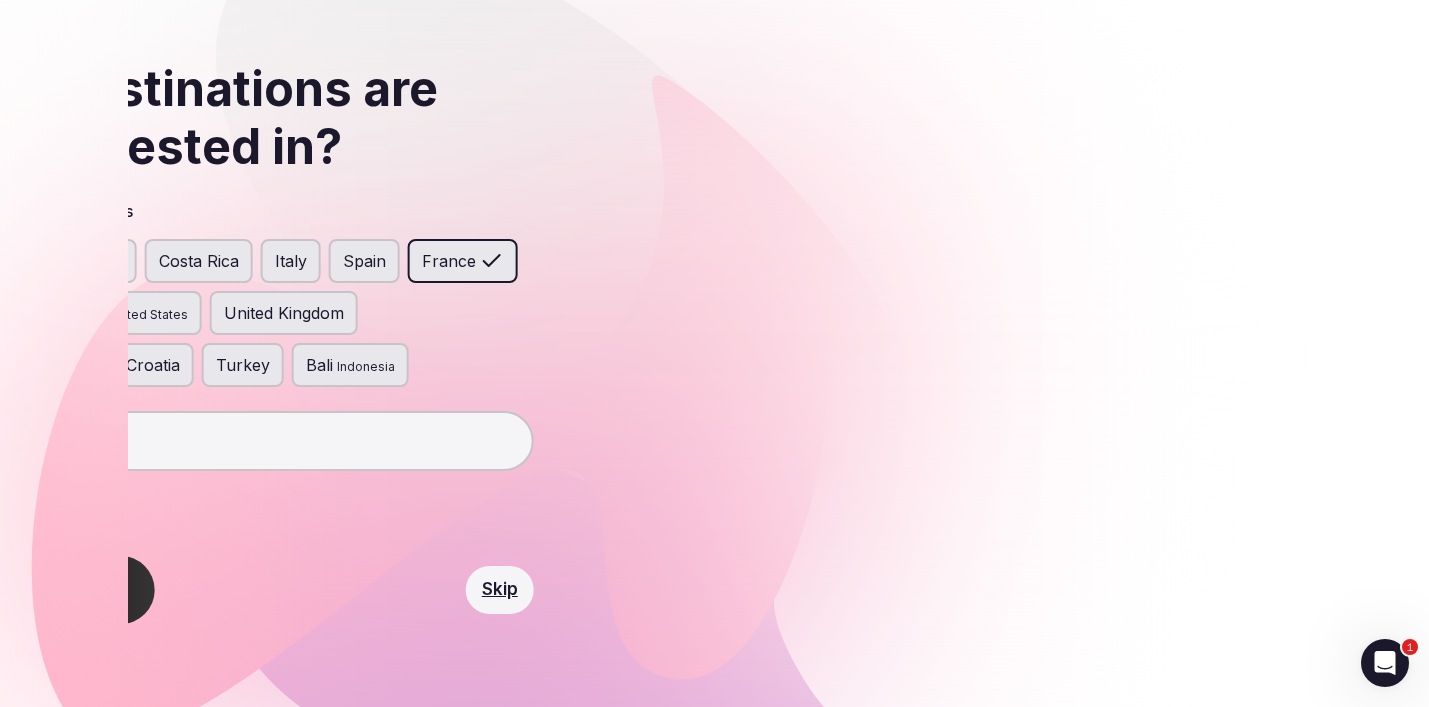 scroll, scrollTop: 0, scrollLeft: 0, axis: both 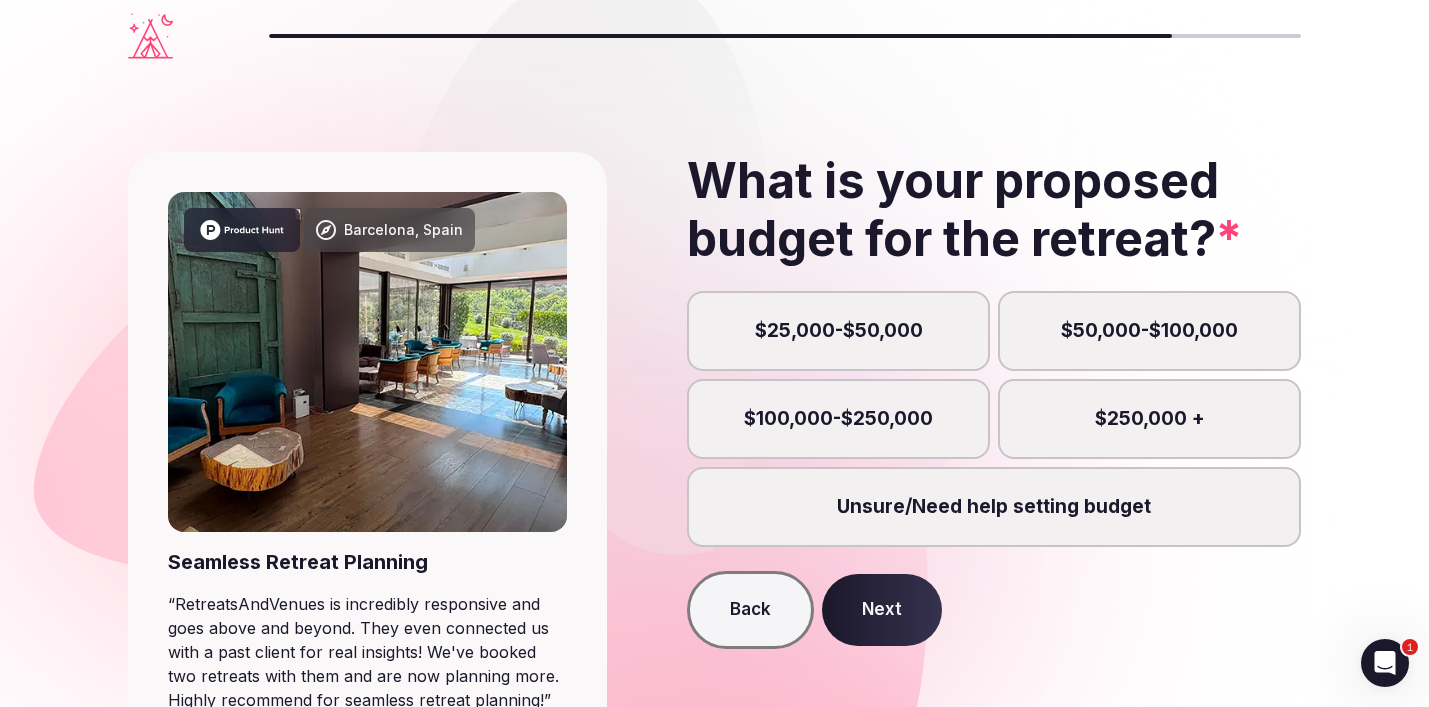 click on "Unsure/Need help setting budget" at bounding box center (994, 507) 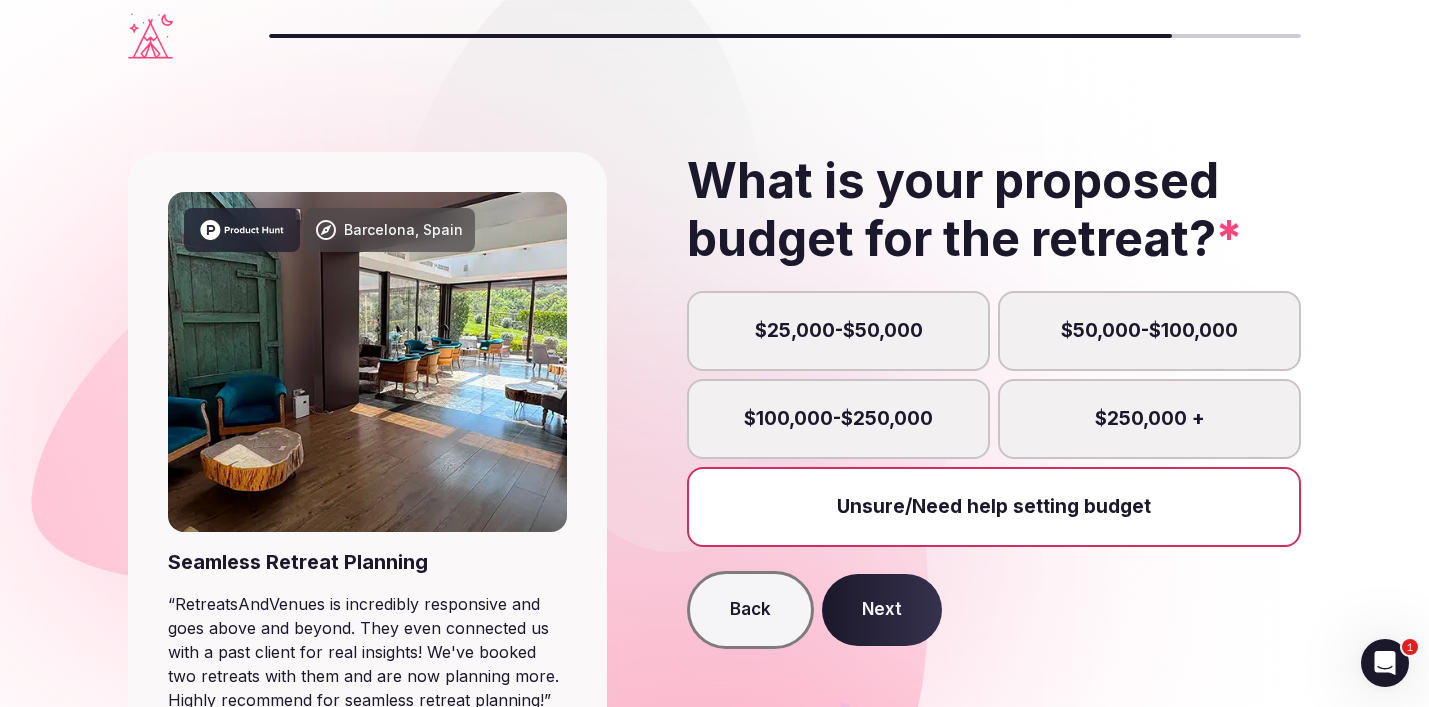 scroll, scrollTop: 10, scrollLeft: 0, axis: vertical 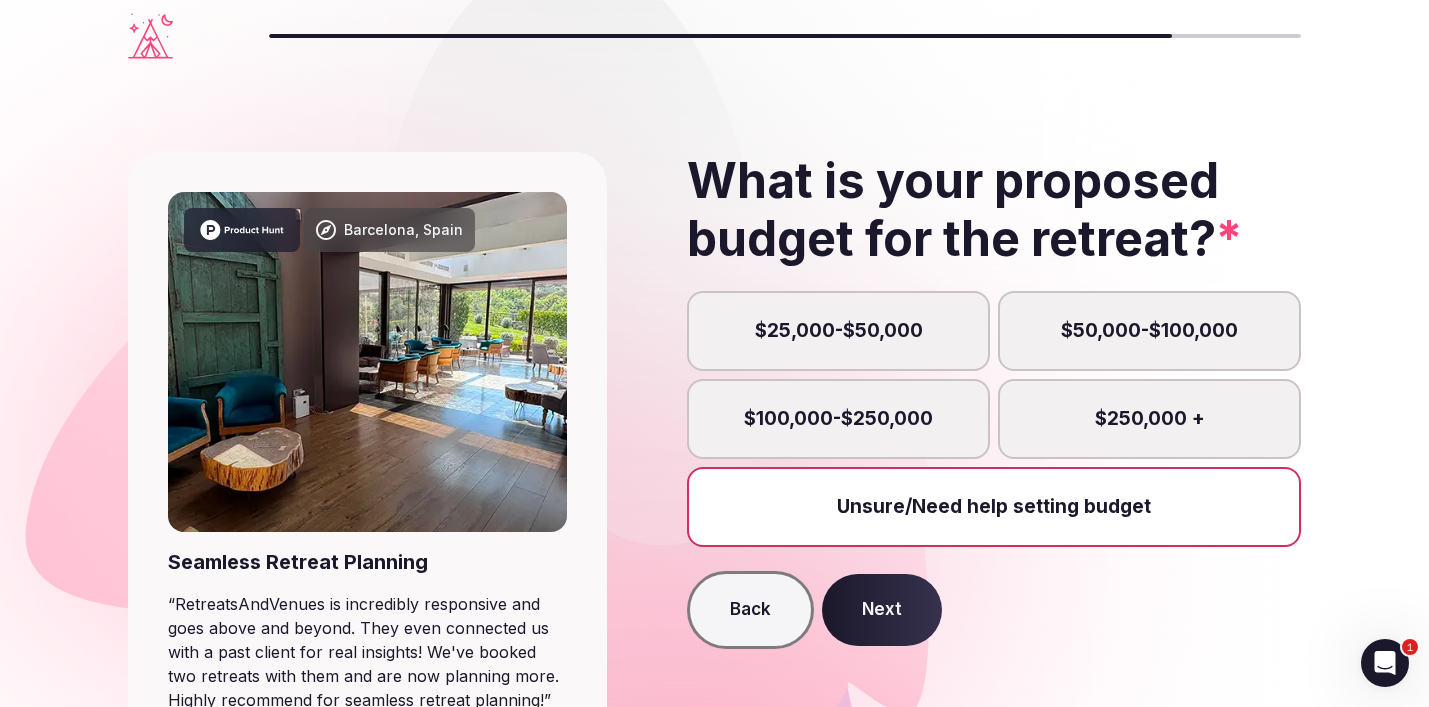 click on "Next" at bounding box center (882, 610) 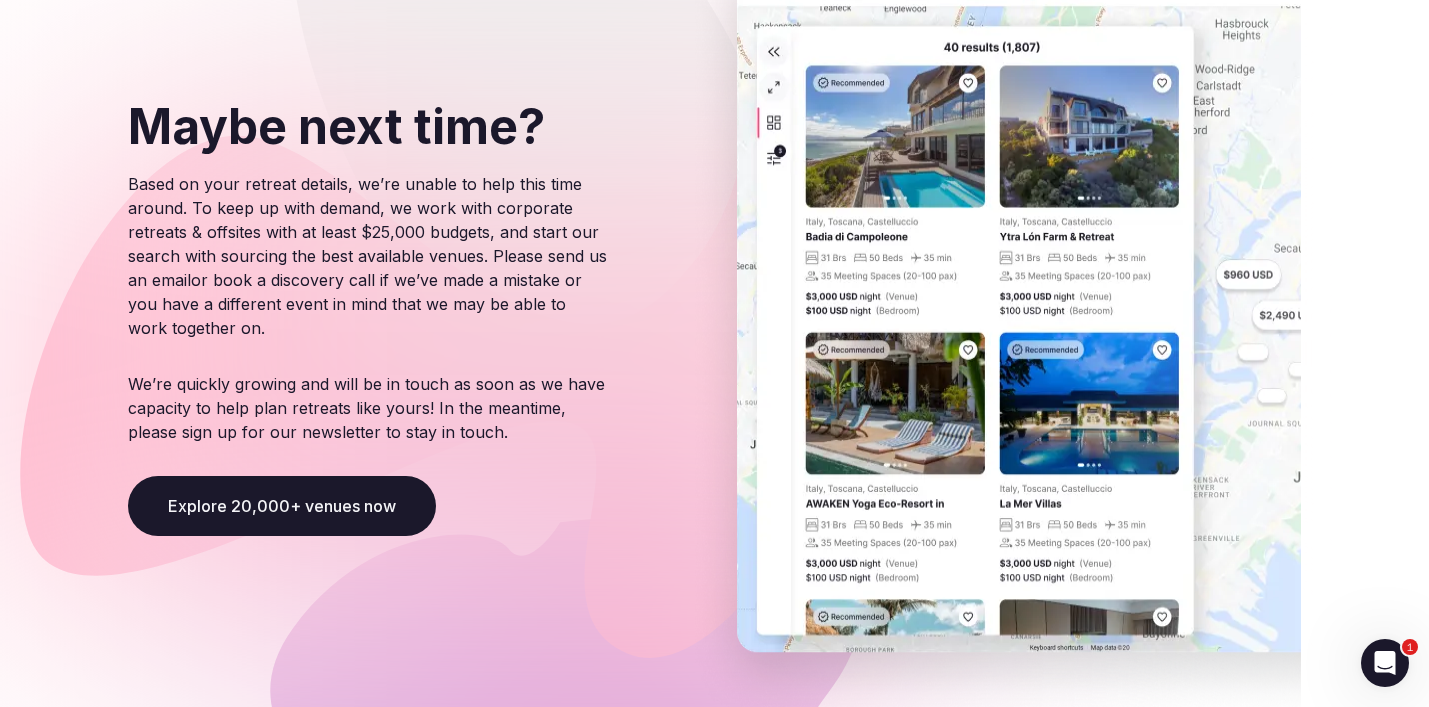 scroll, scrollTop: 228, scrollLeft: 0, axis: vertical 